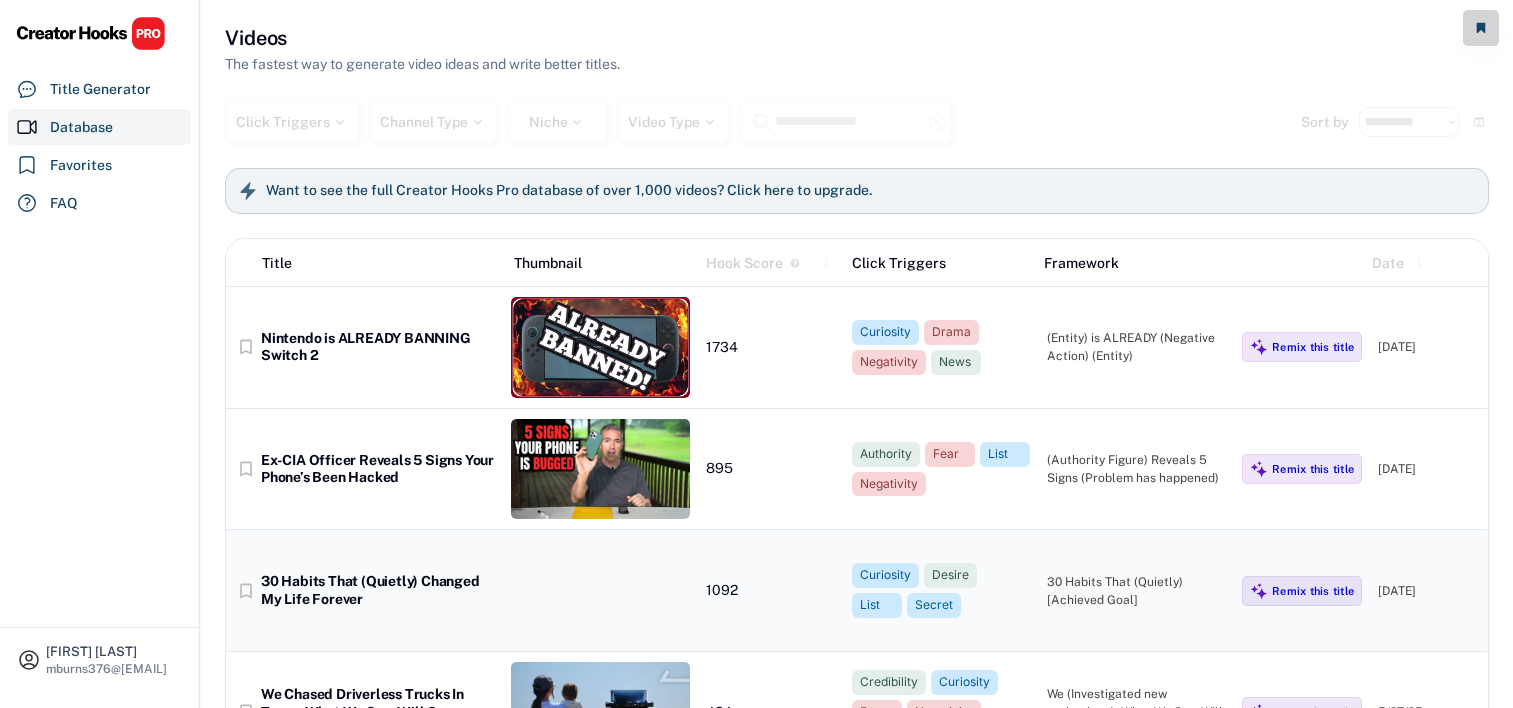 scroll, scrollTop: 0, scrollLeft: 0, axis: both 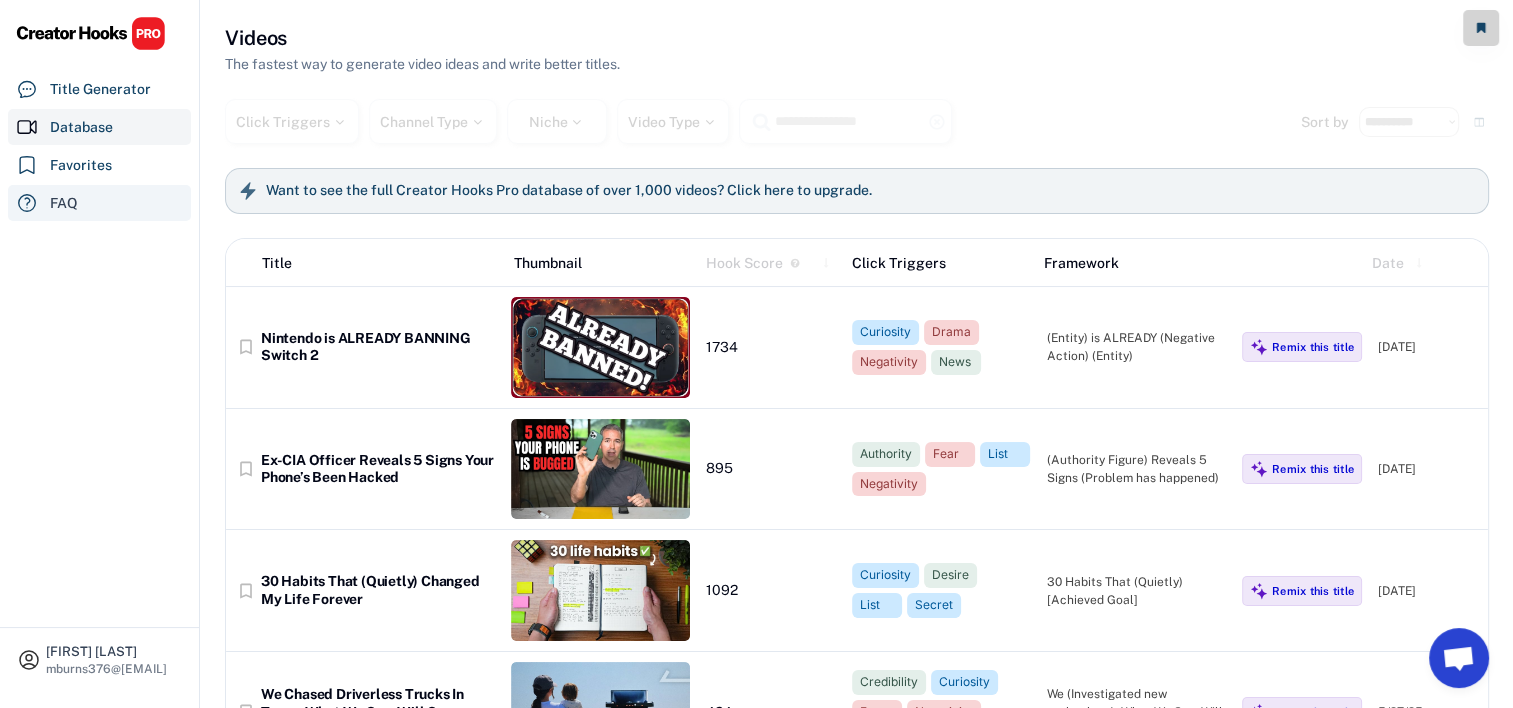 click on "FAQ" at bounding box center [99, 203] 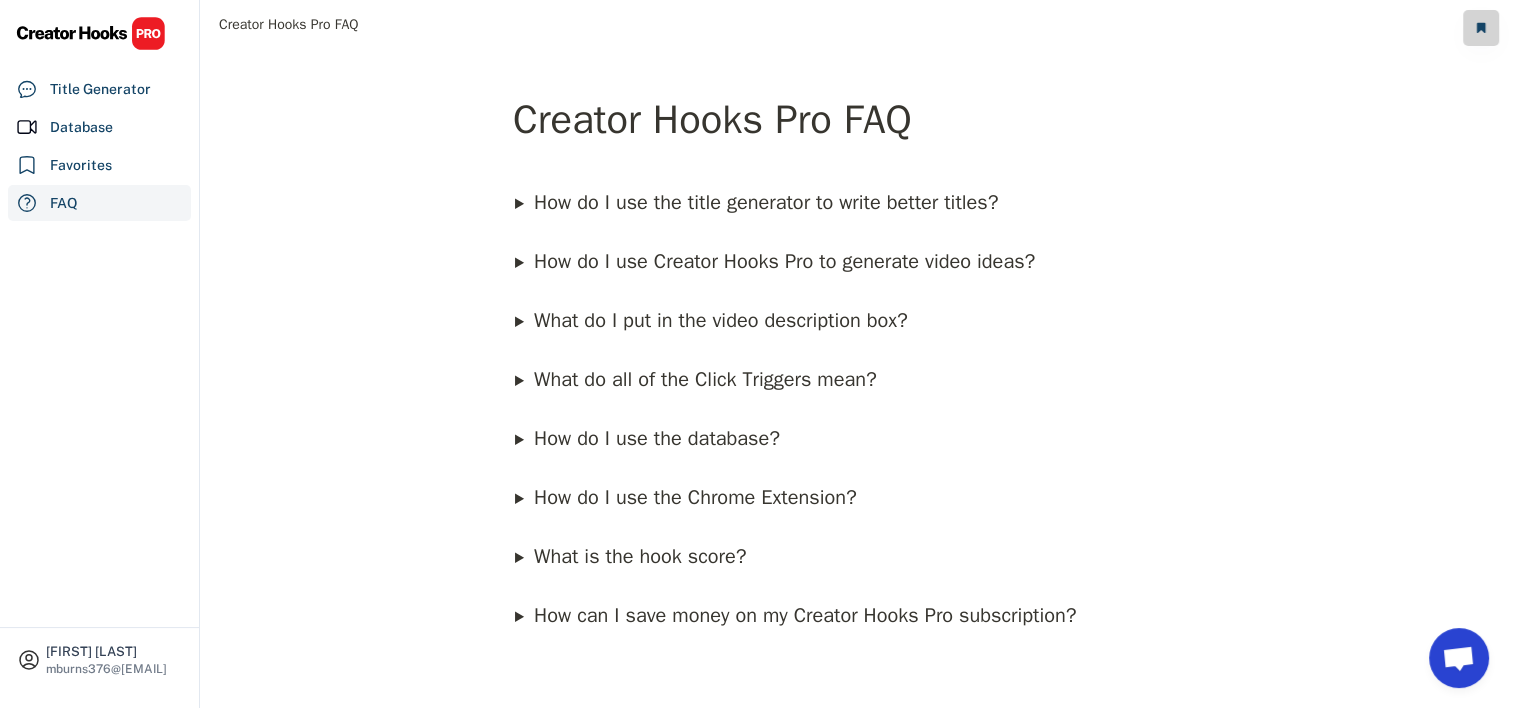 click on "How do I use the title generator to write better titles?" at bounding box center [757, 193] 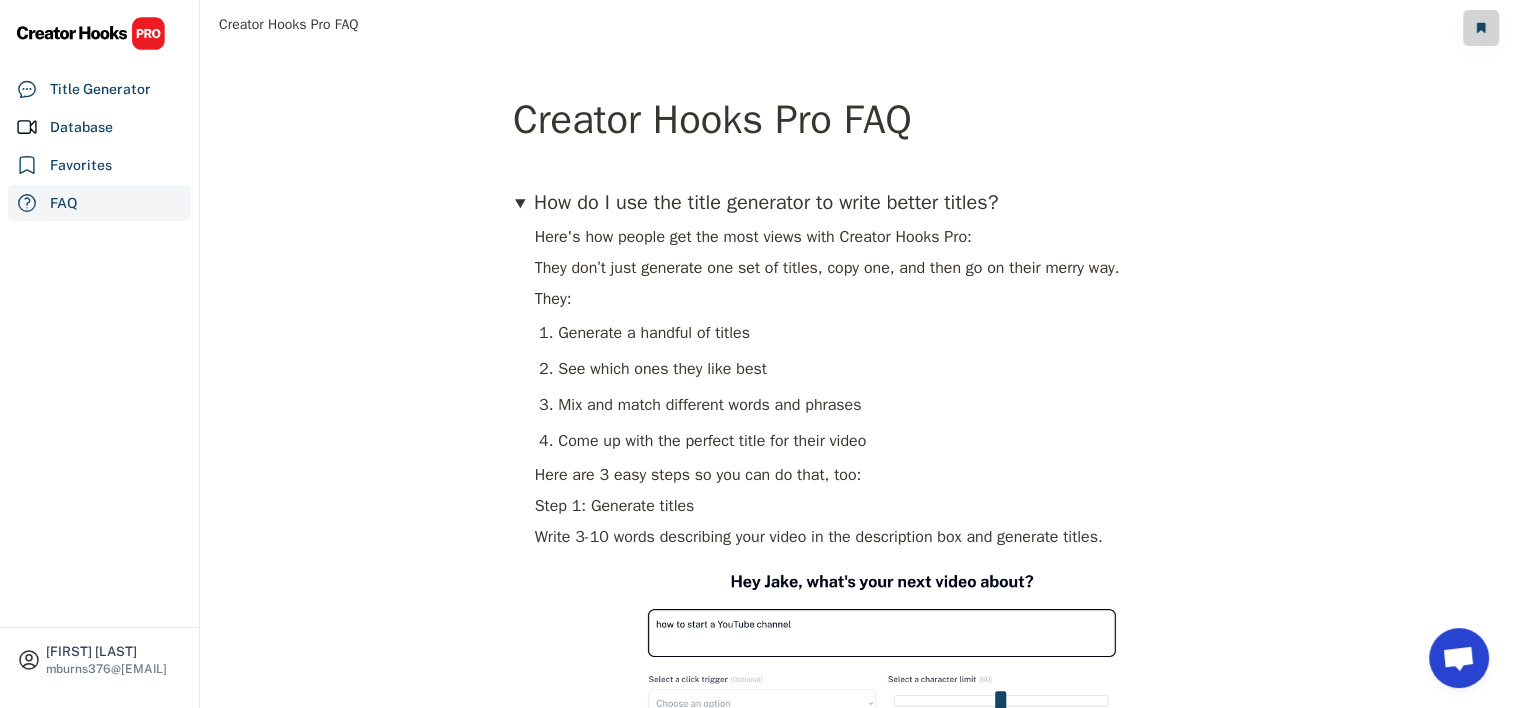 click on "How do I use the title generator to write better titles?" at bounding box center [874, 193] 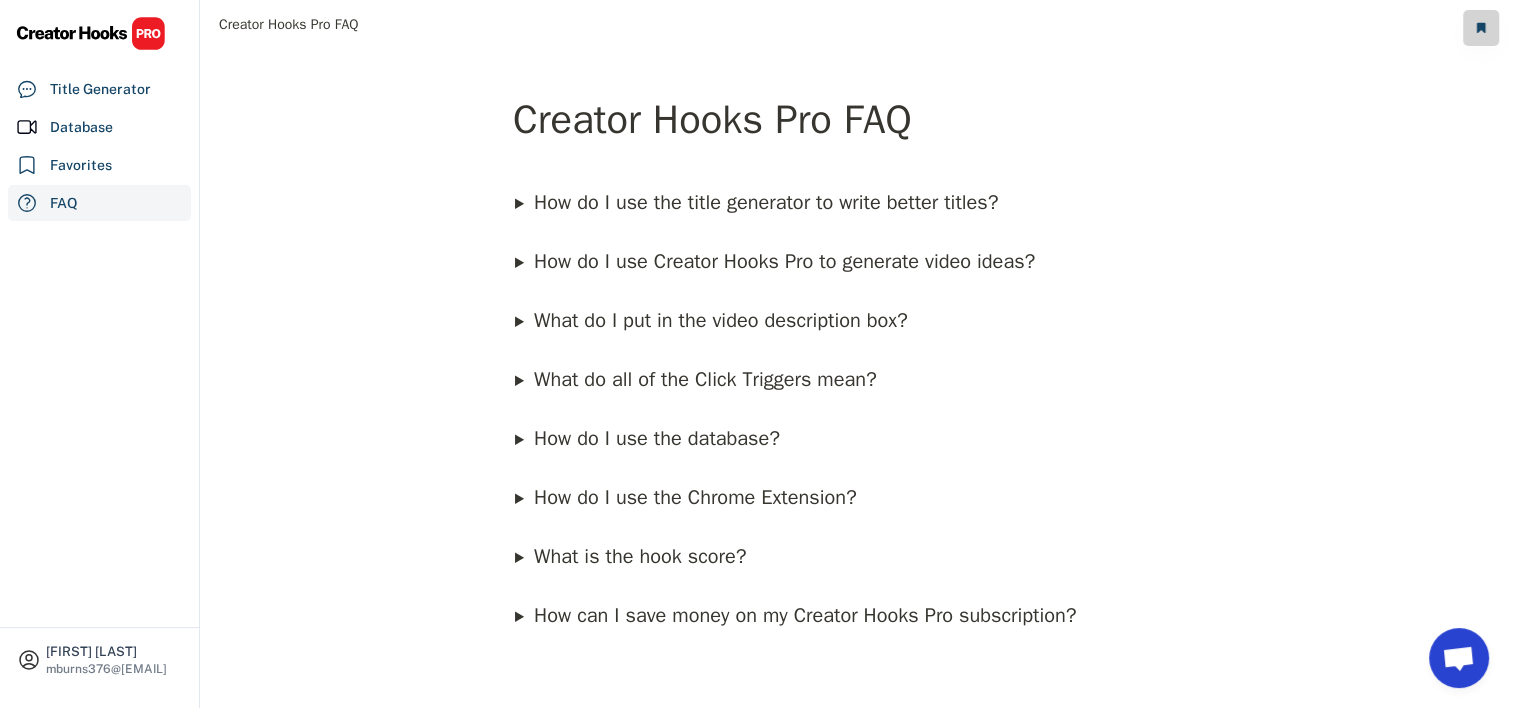 click on "How do I use the Chrome Extension?" at bounding box center [687, 488] 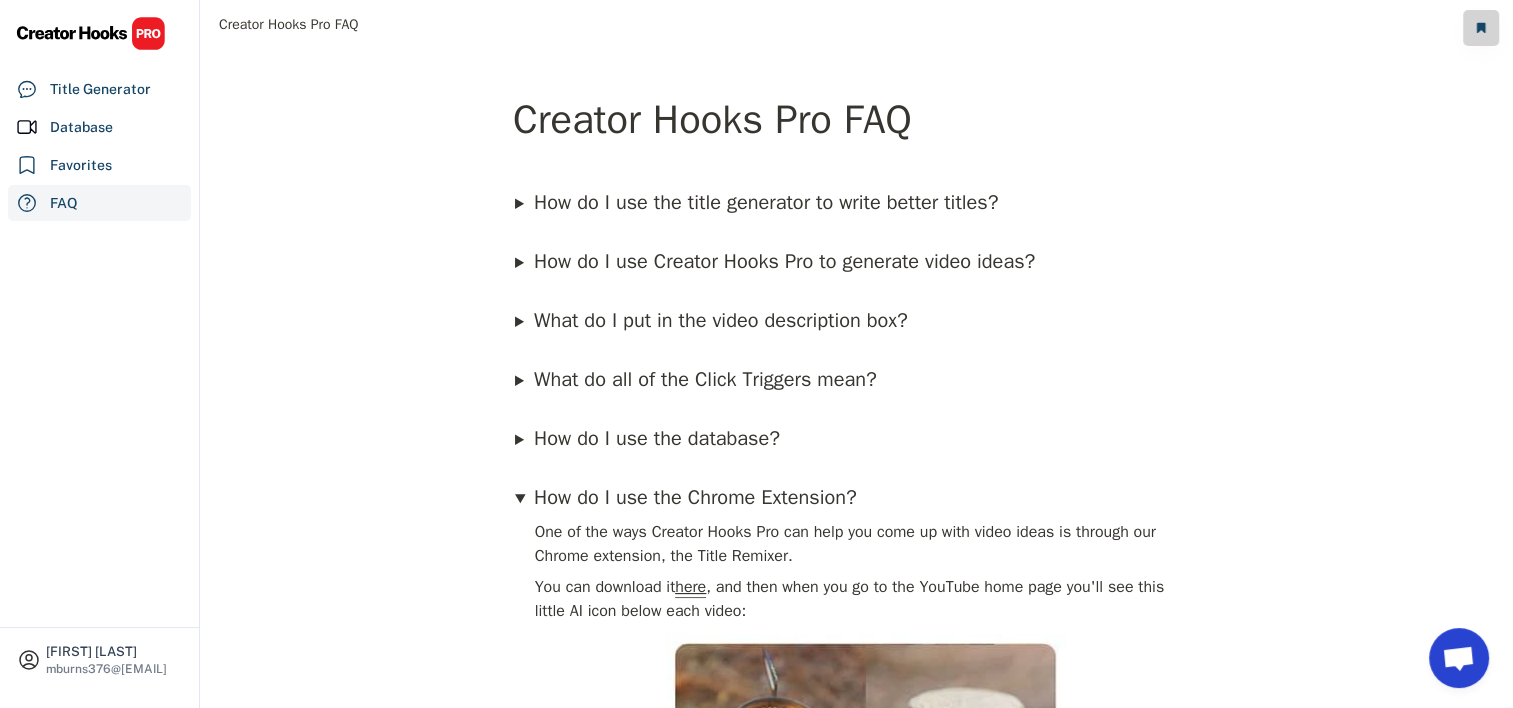 click on "here" at bounding box center (690, 587) 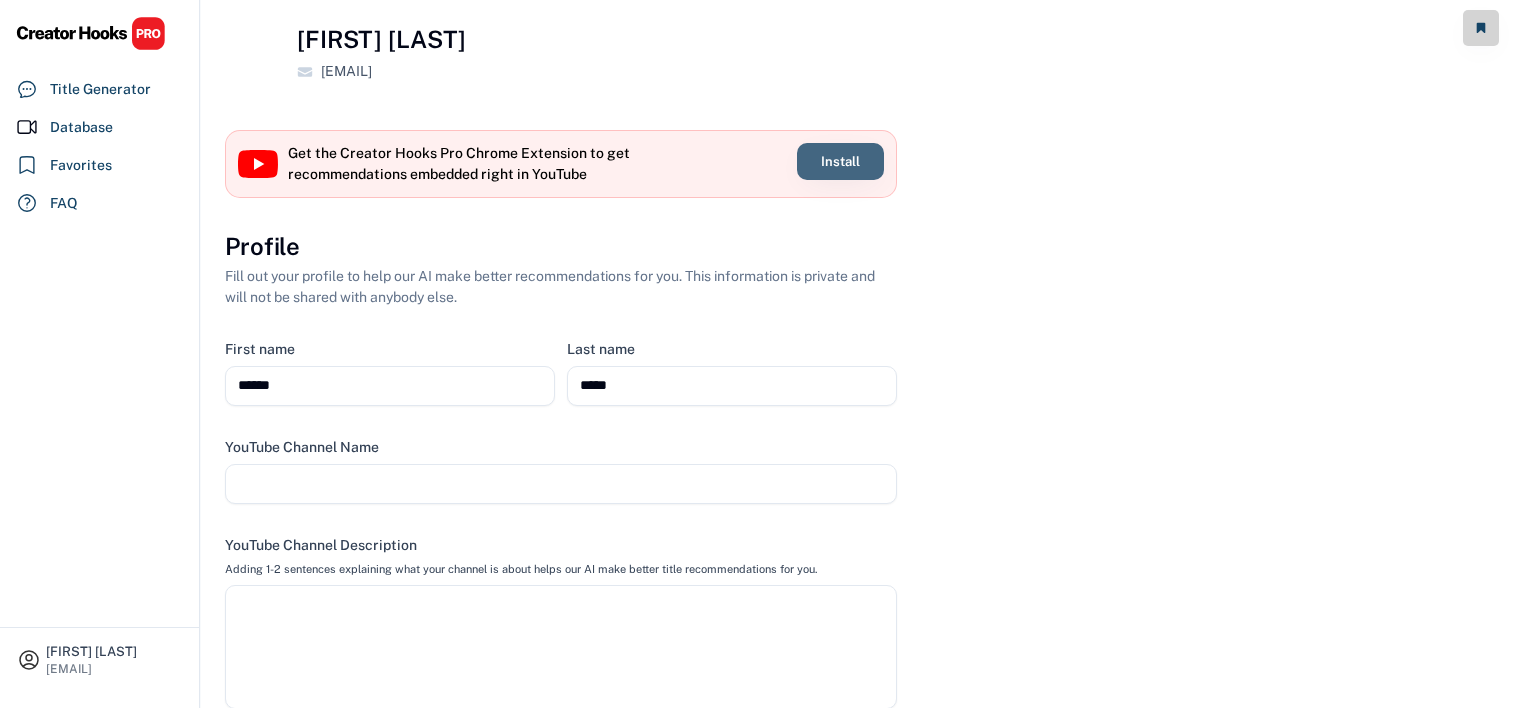 select 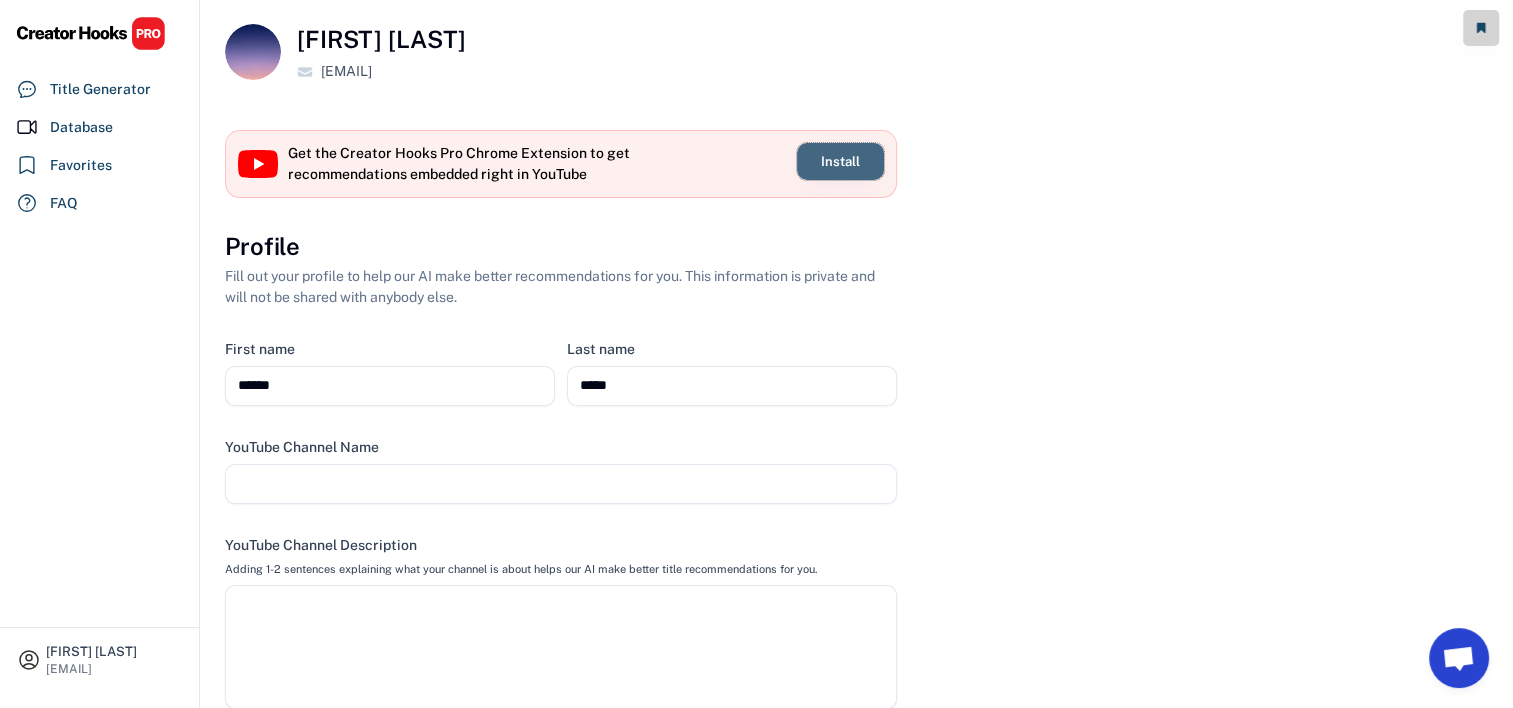 click on "Install" at bounding box center [840, 161] 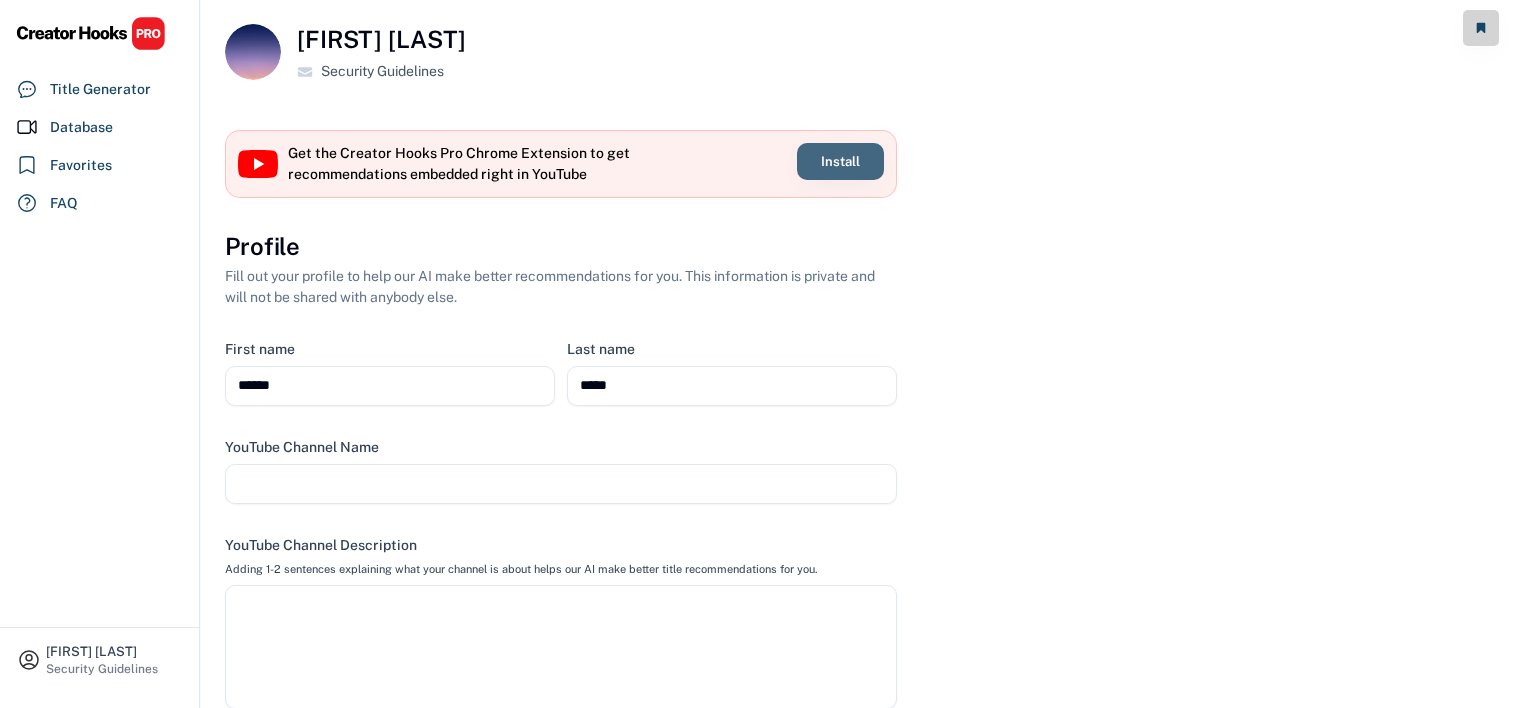 select 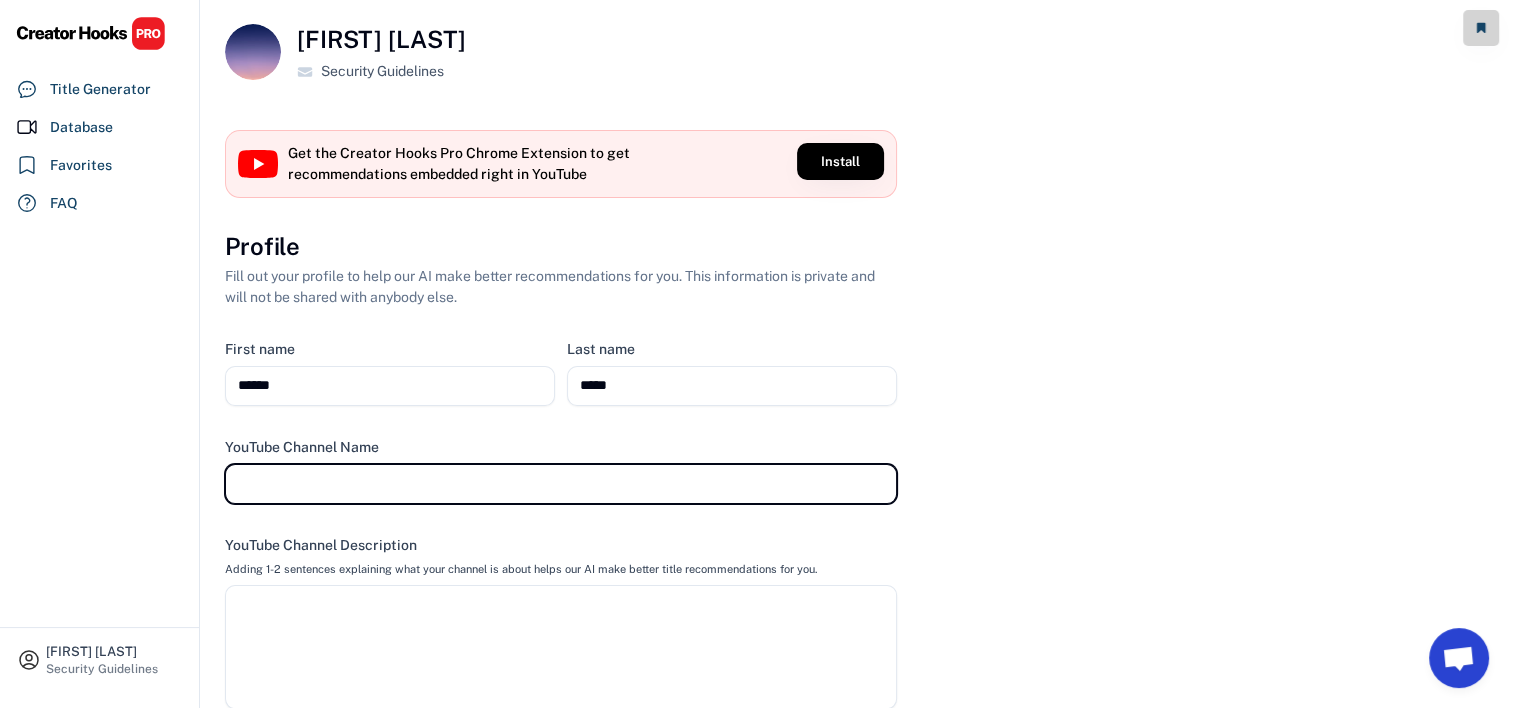 click at bounding box center (561, 484) 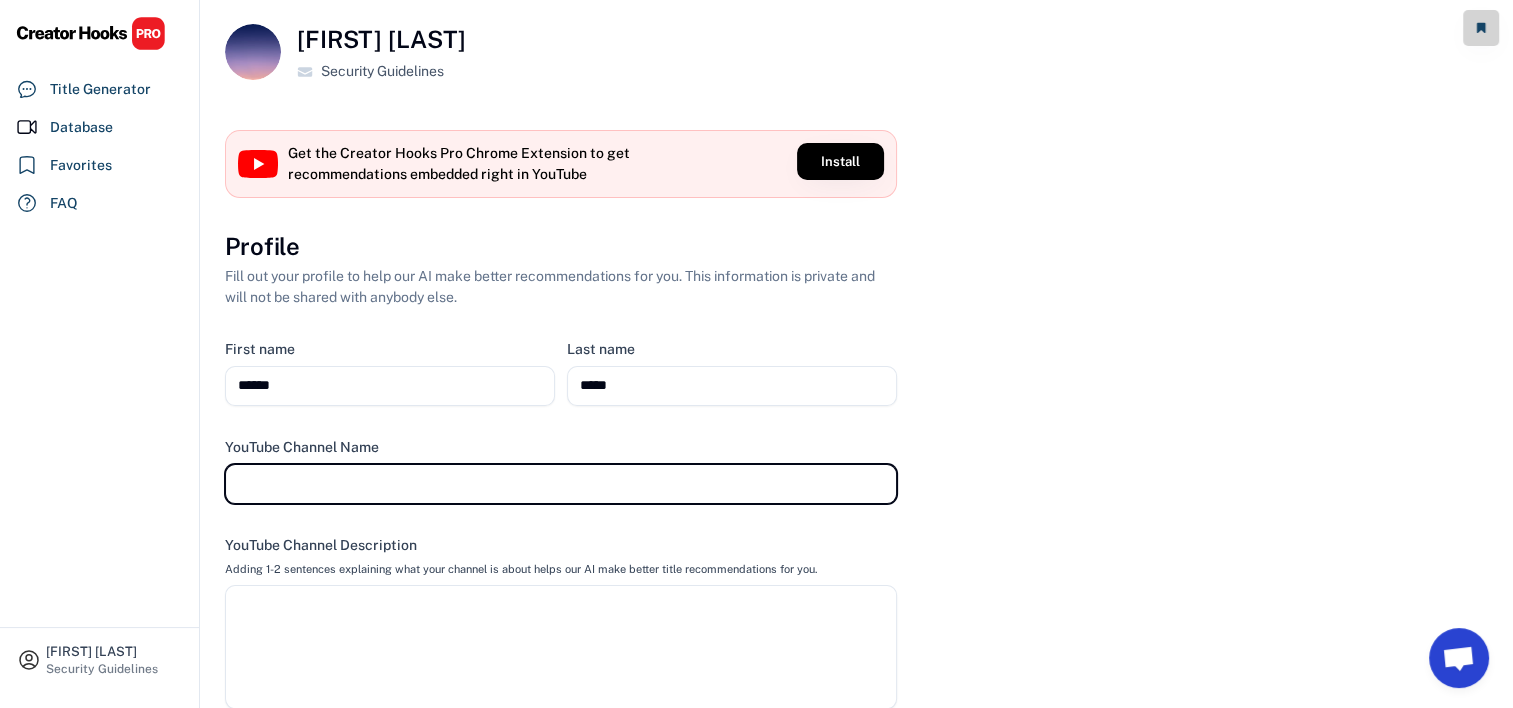 paste on "**********" 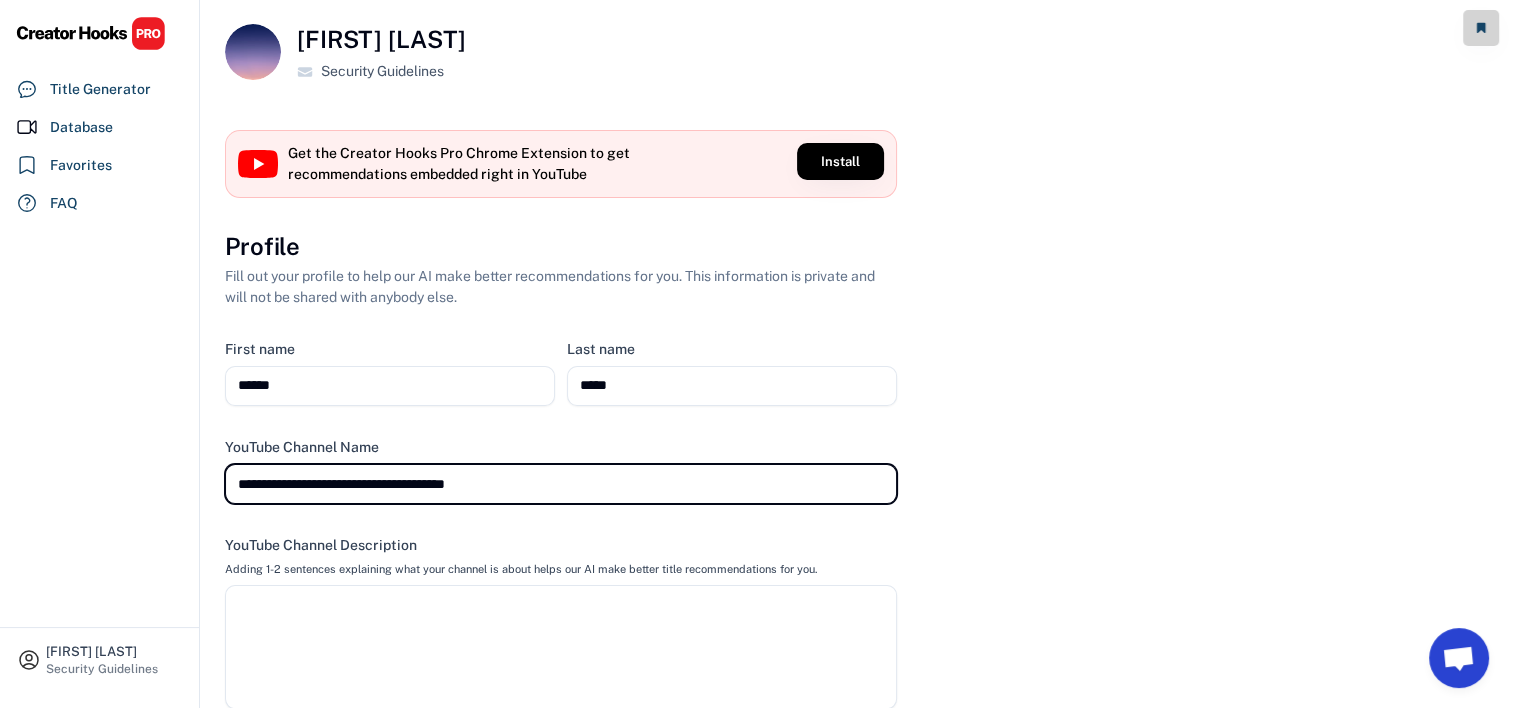 type on "**********" 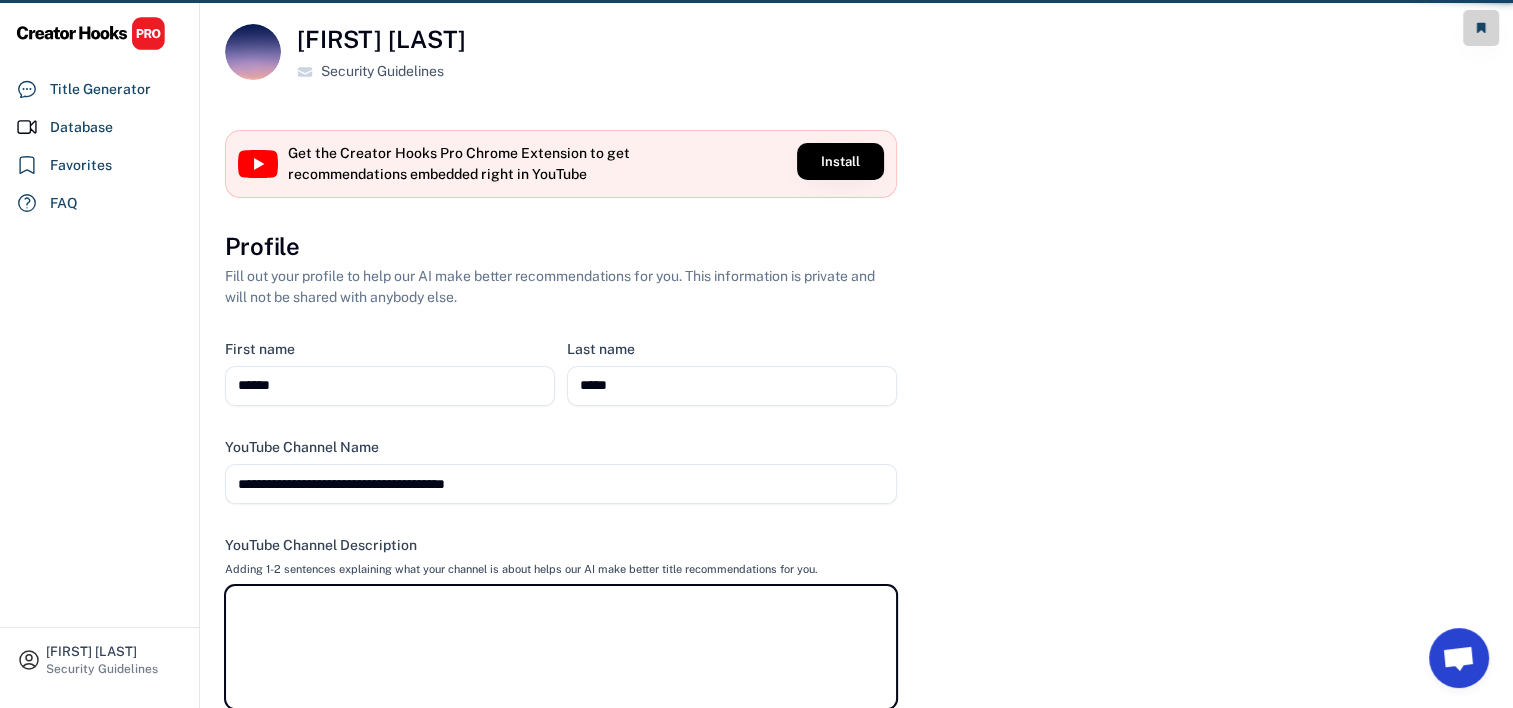 select 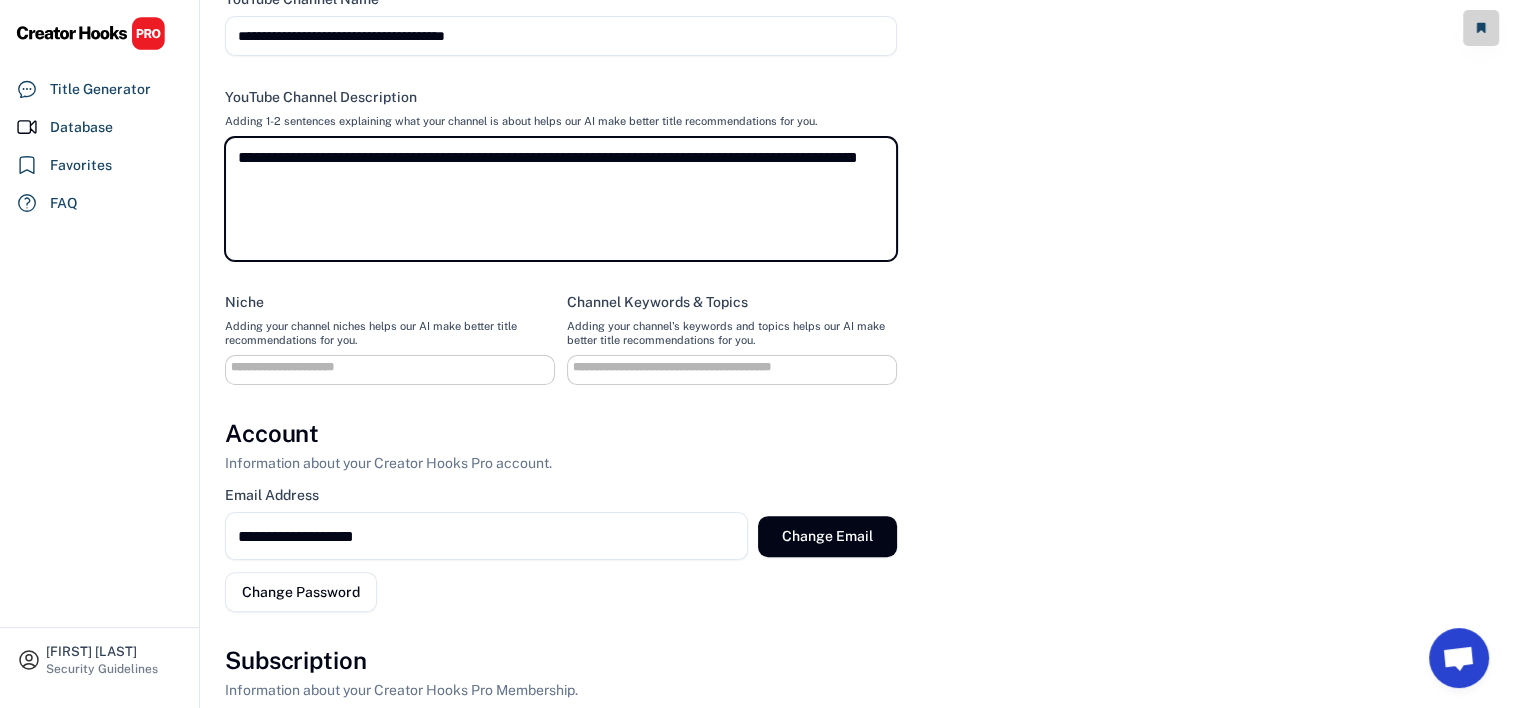 scroll, scrollTop: 455, scrollLeft: 0, axis: vertical 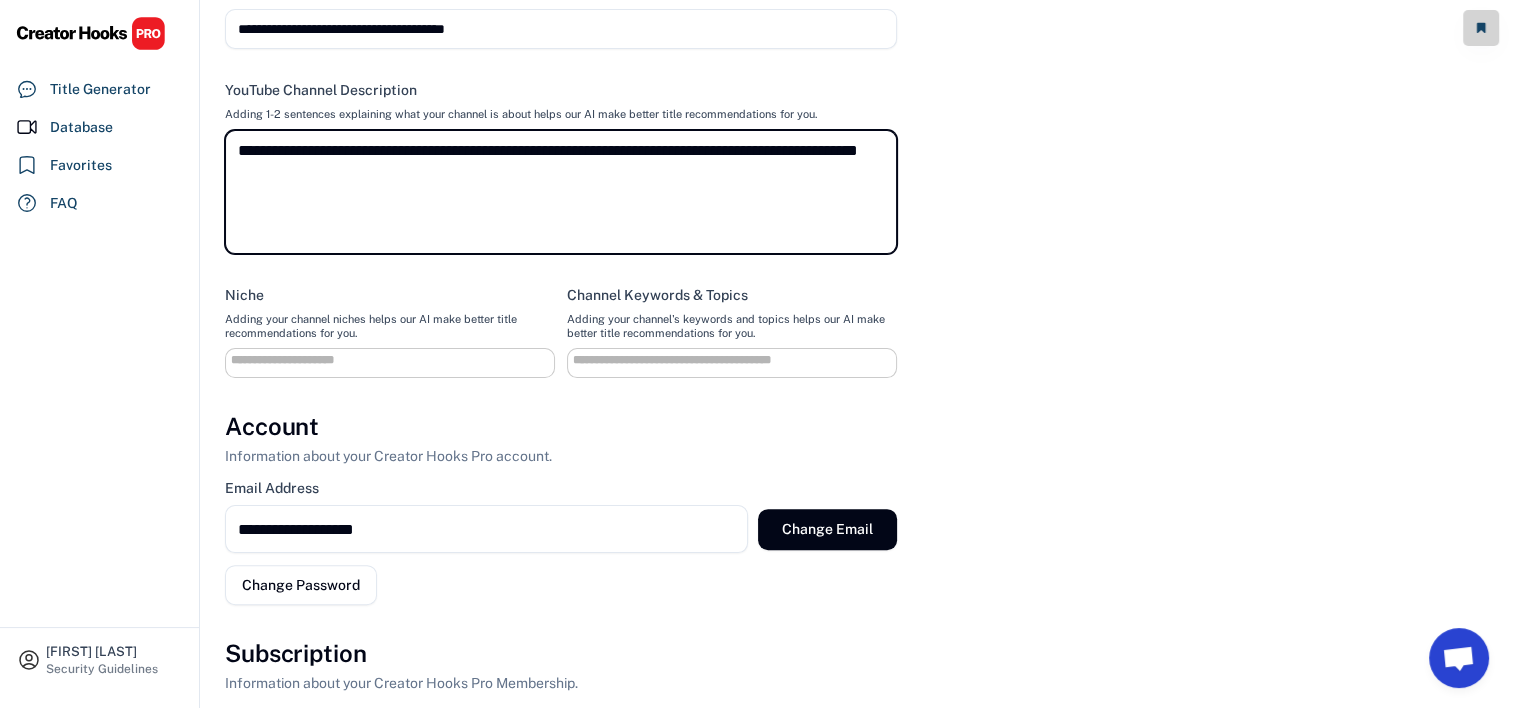 type on "**********" 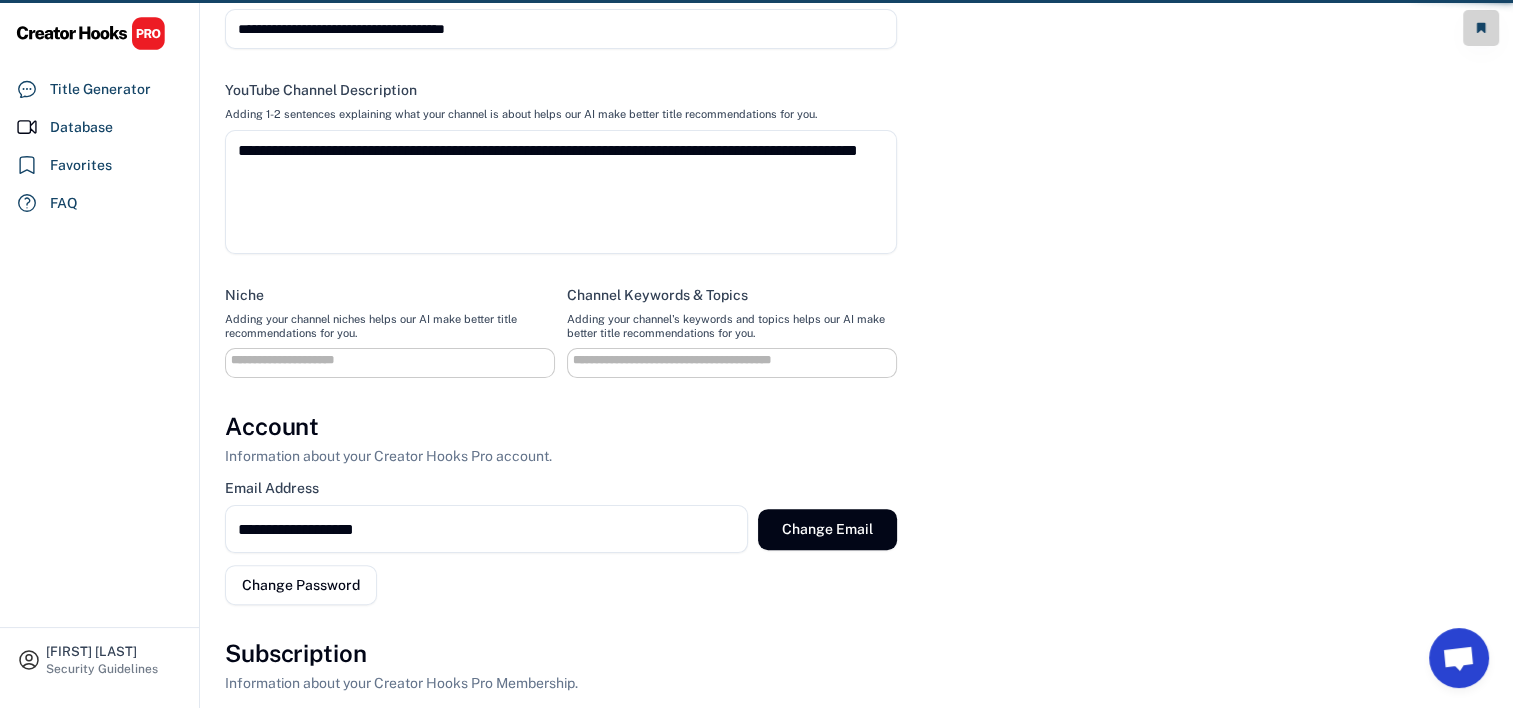 select 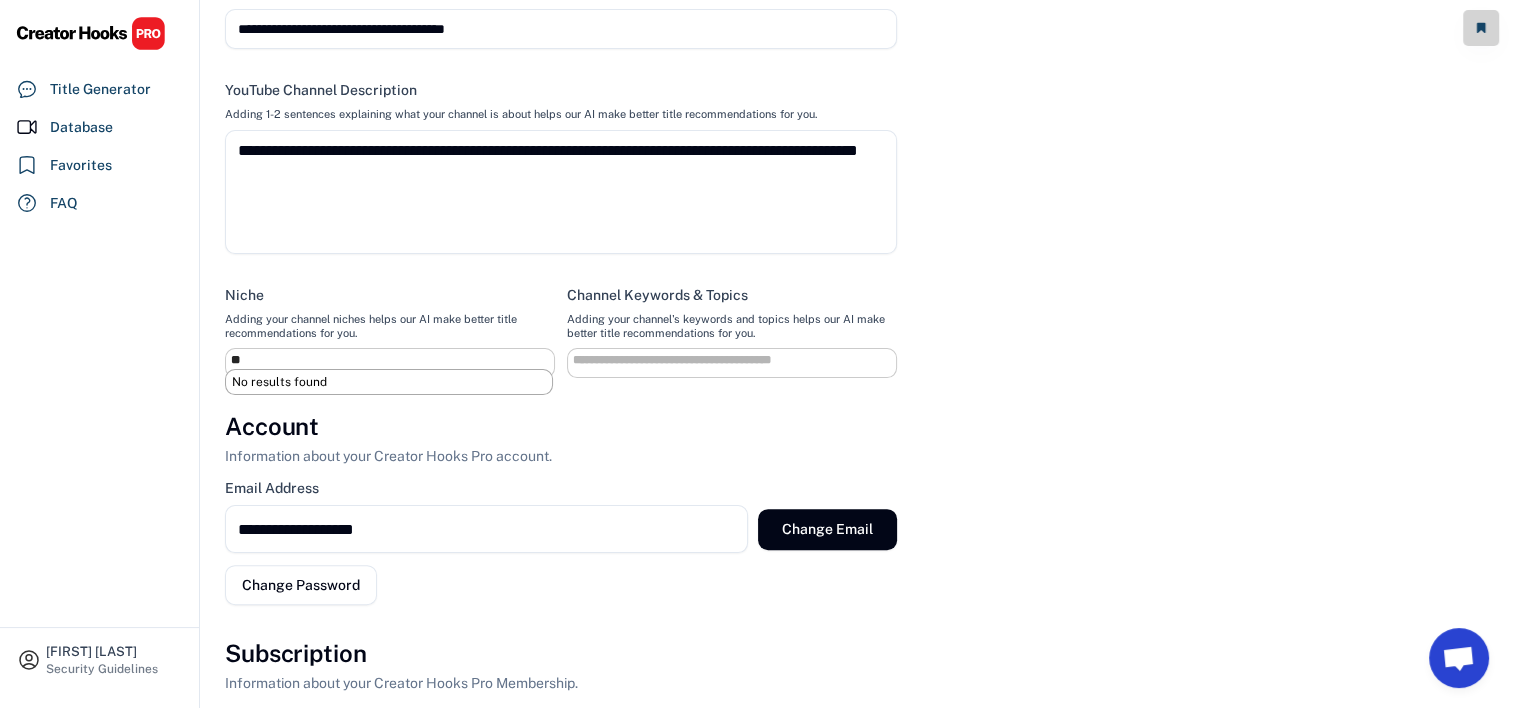 type on "*" 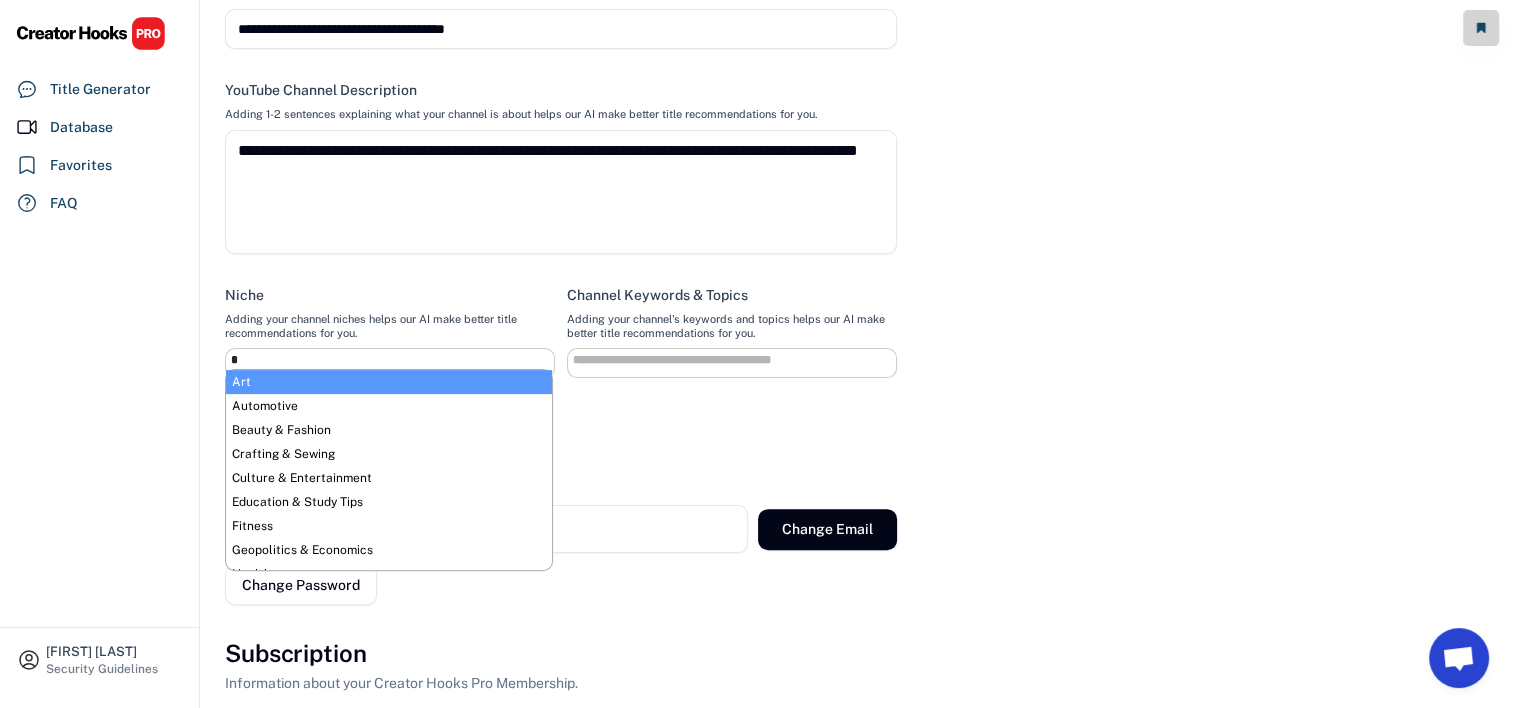 type 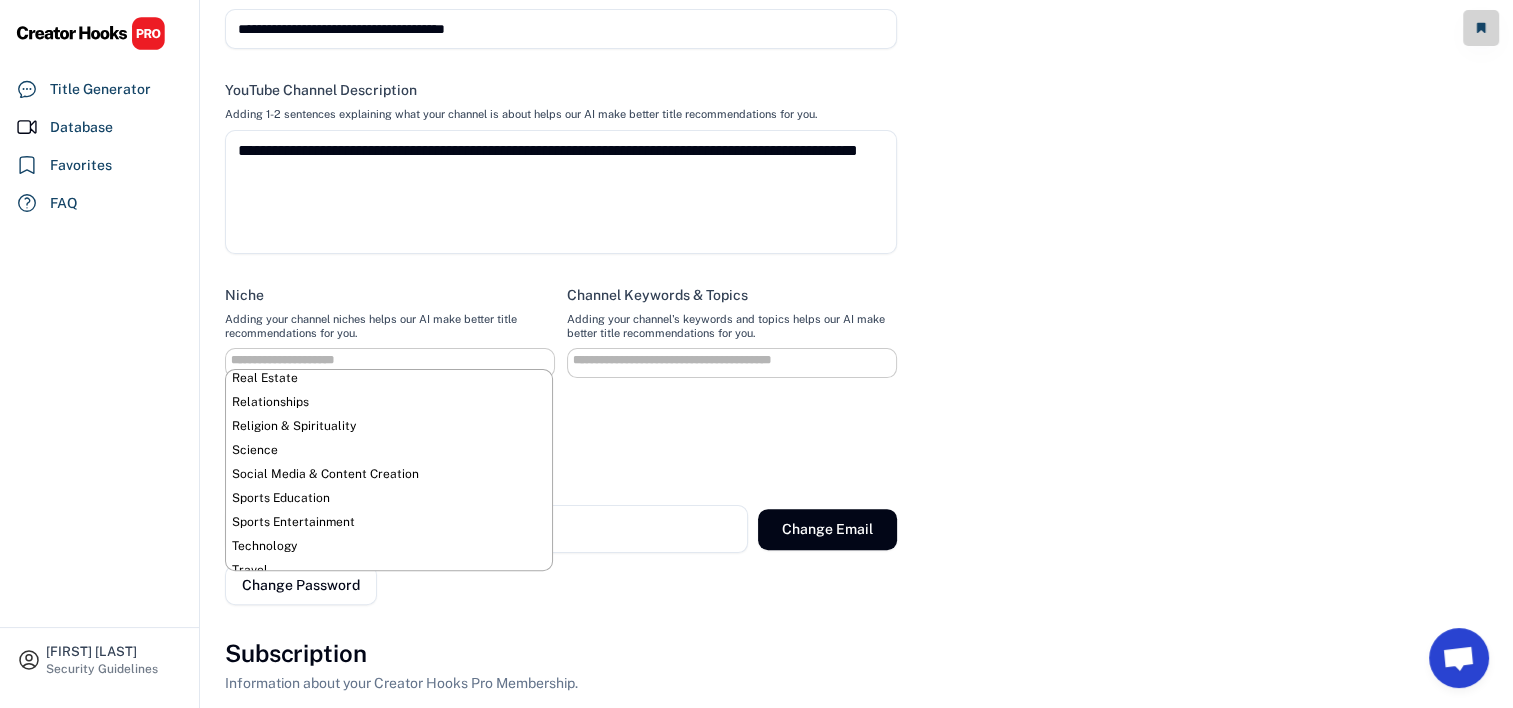 scroll, scrollTop: 712, scrollLeft: 0, axis: vertical 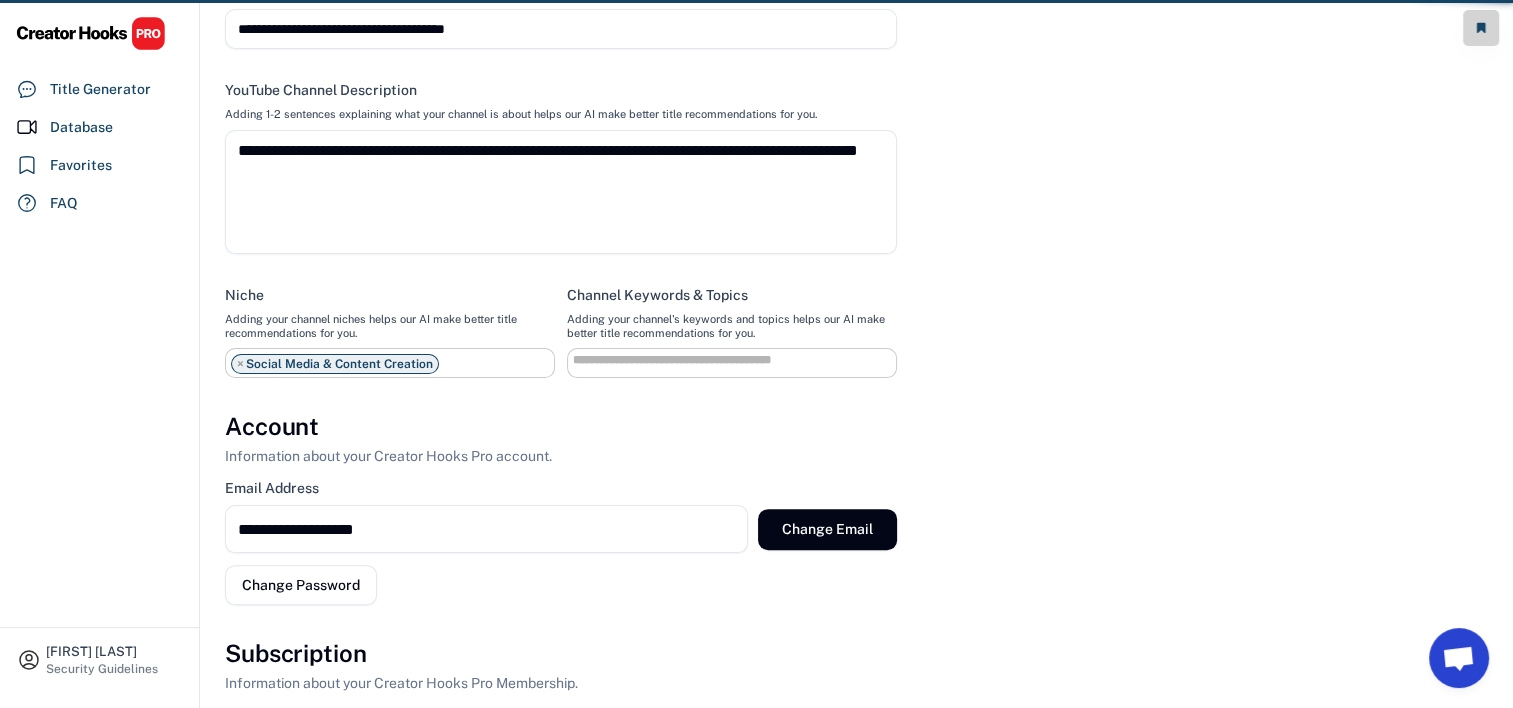 select on "**********" 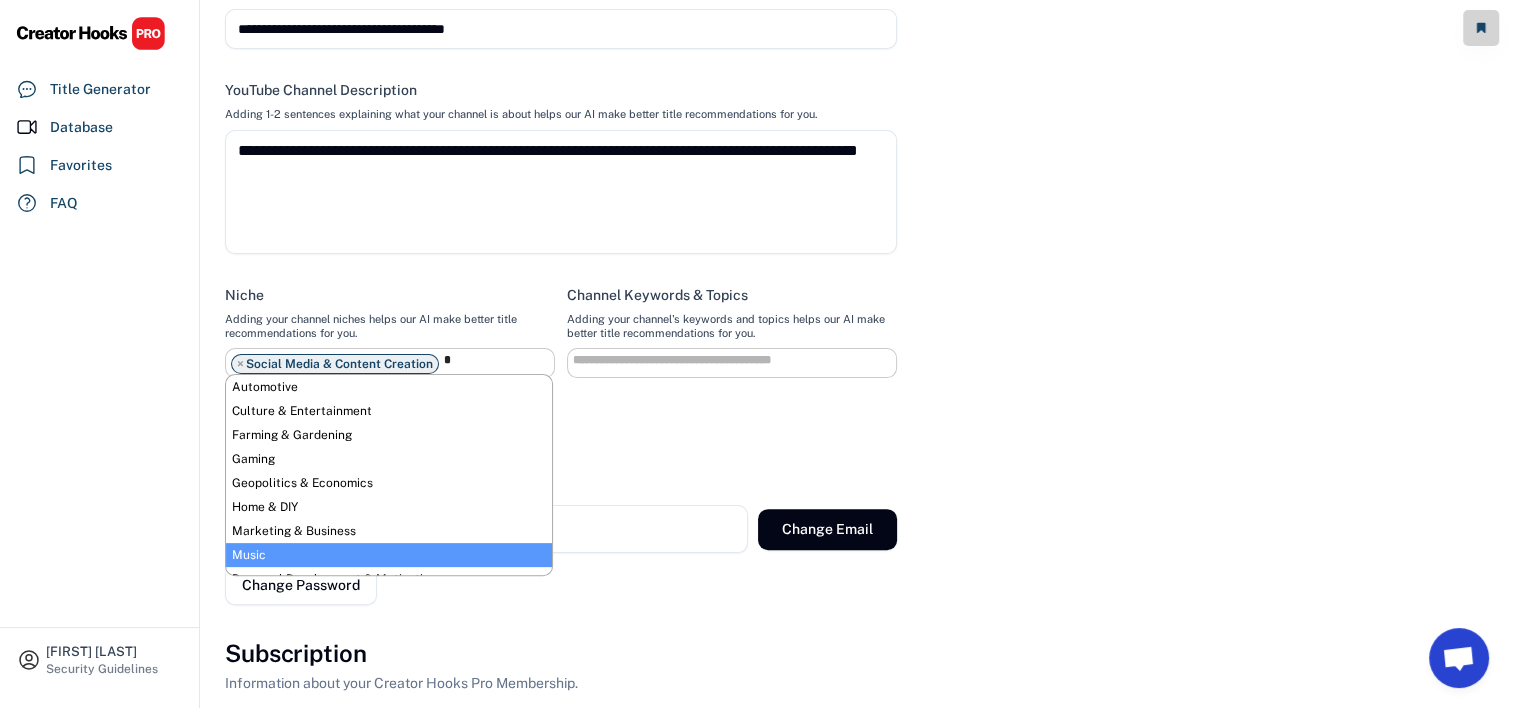 scroll, scrollTop: 88, scrollLeft: 0, axis: vertical 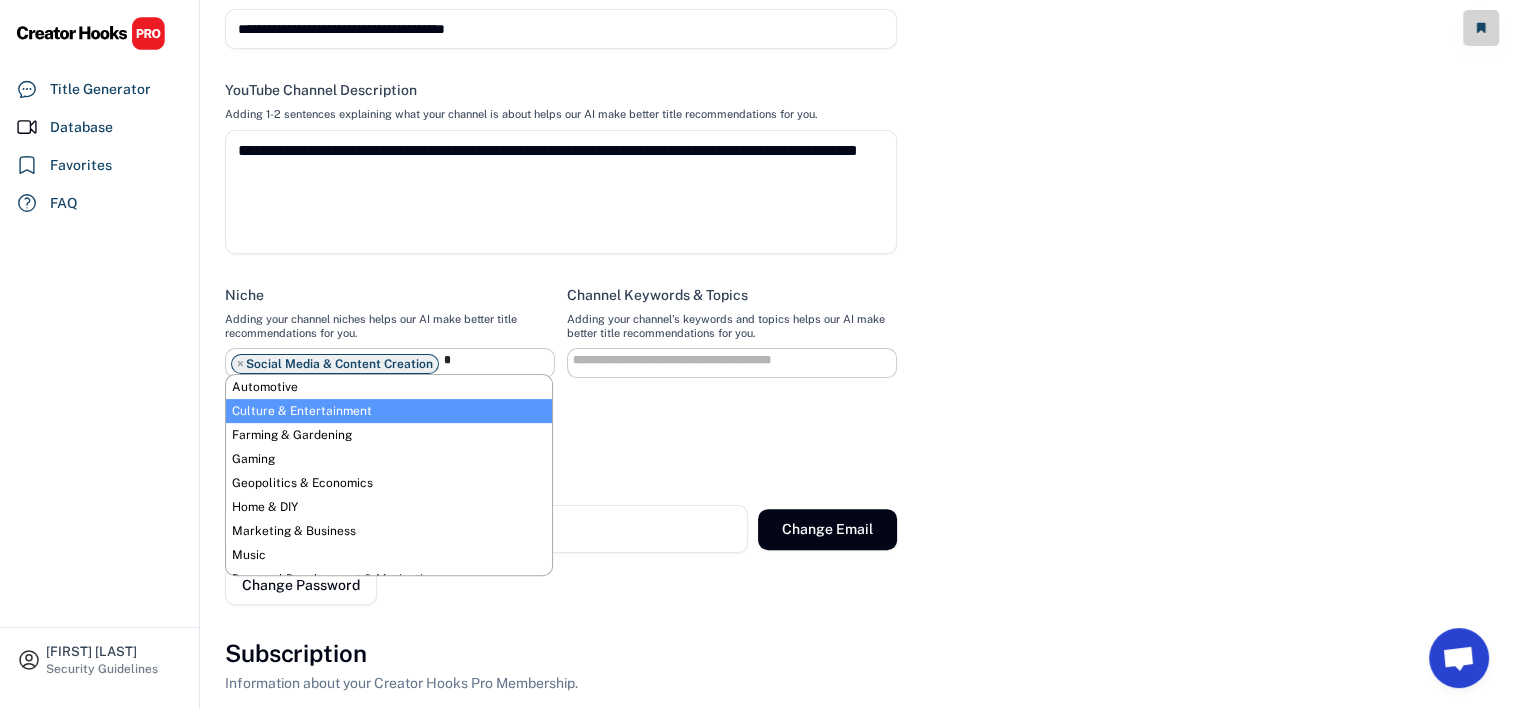 type on "*" 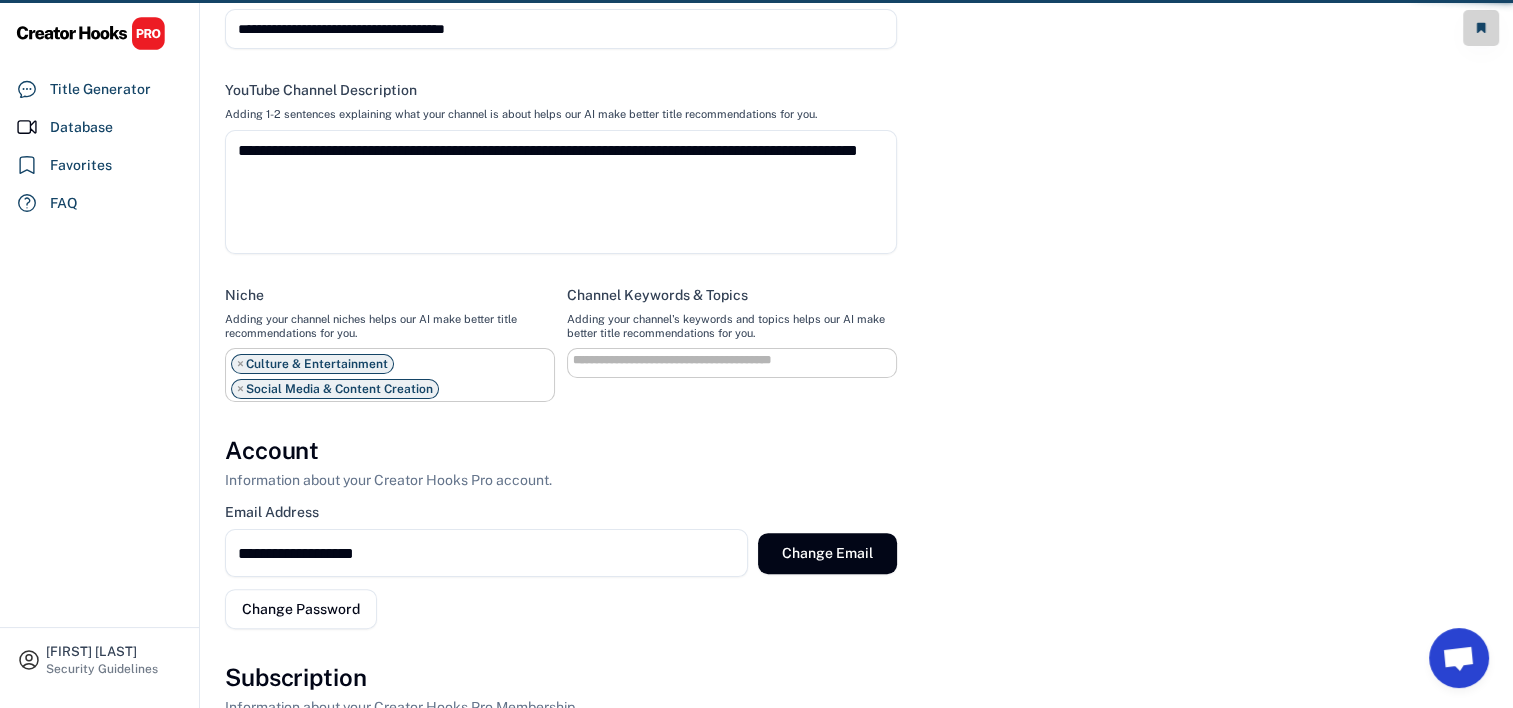 select on "**********" 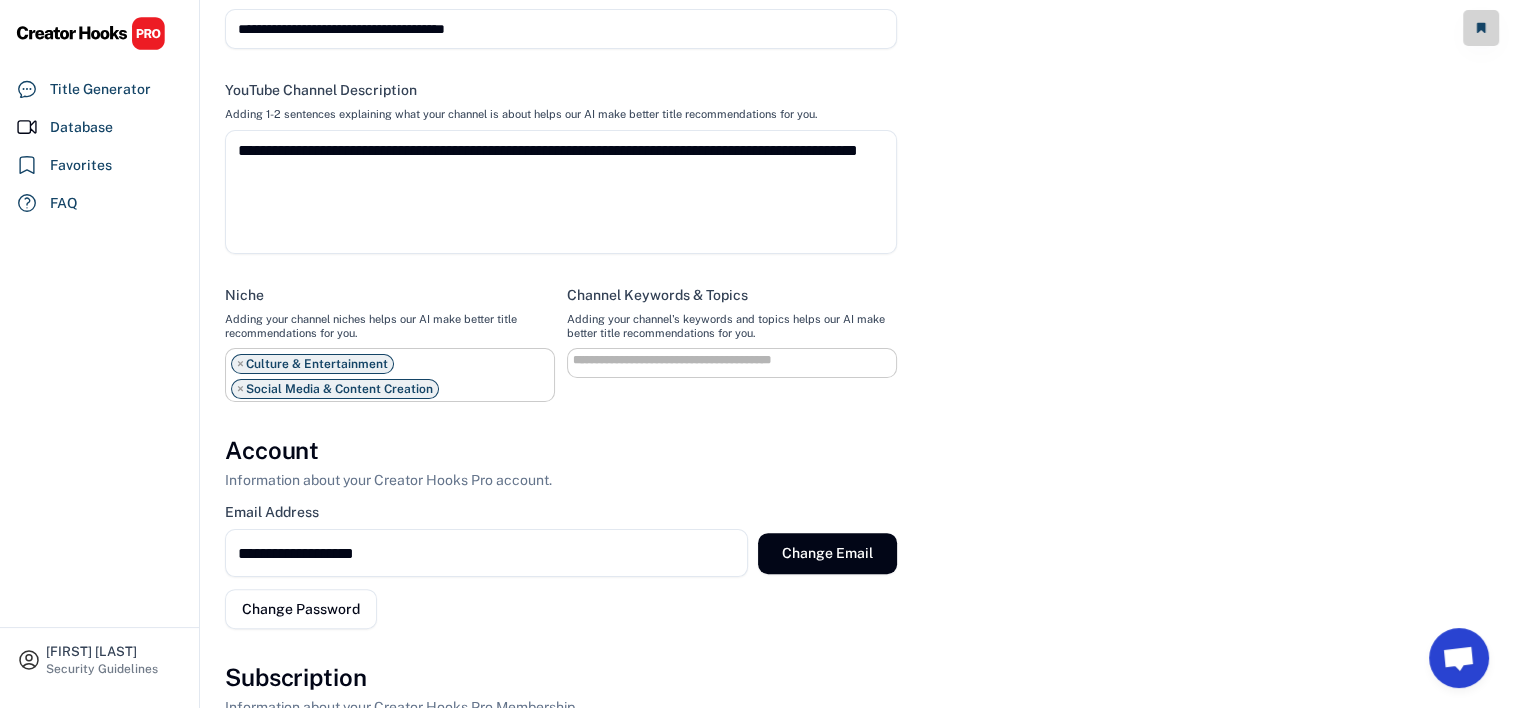 click at bounding box center [737, 360] 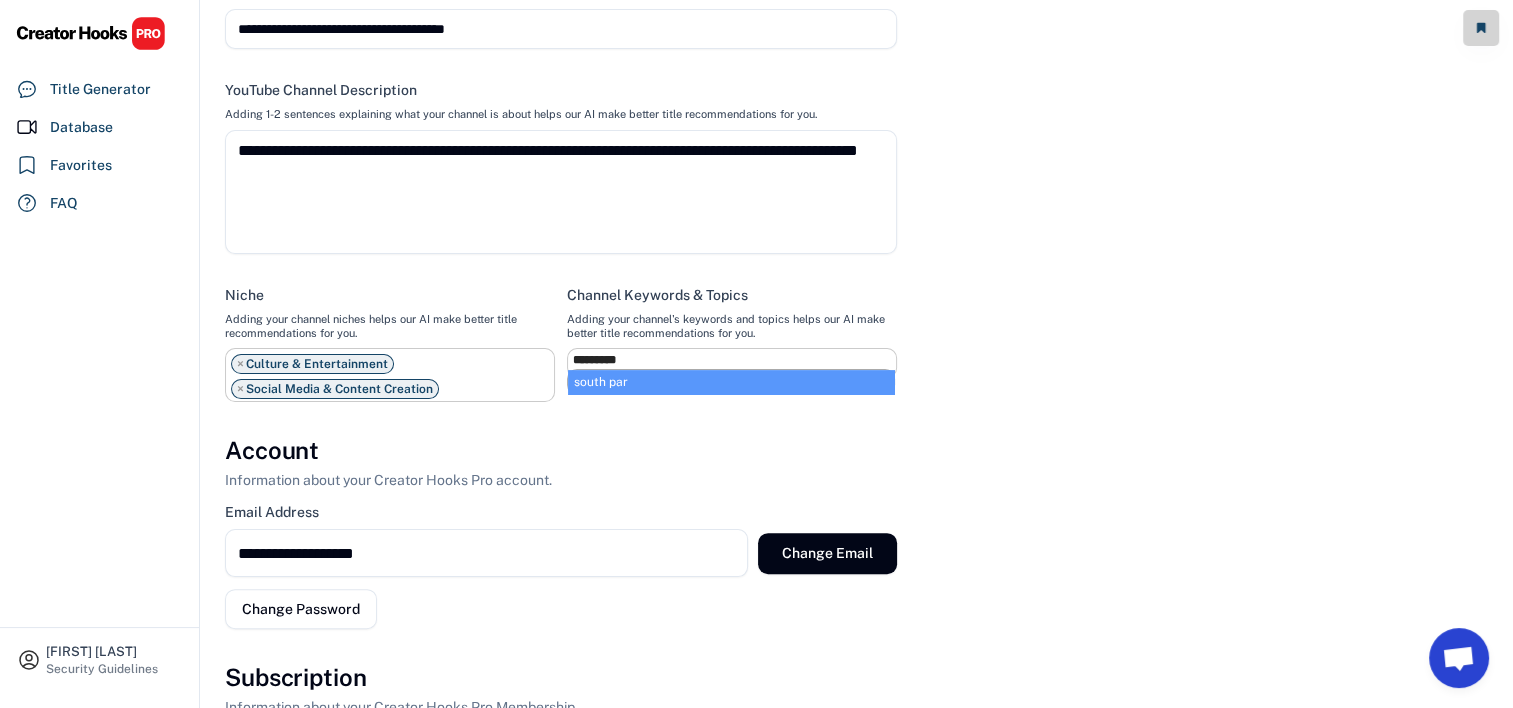 type on "**********" 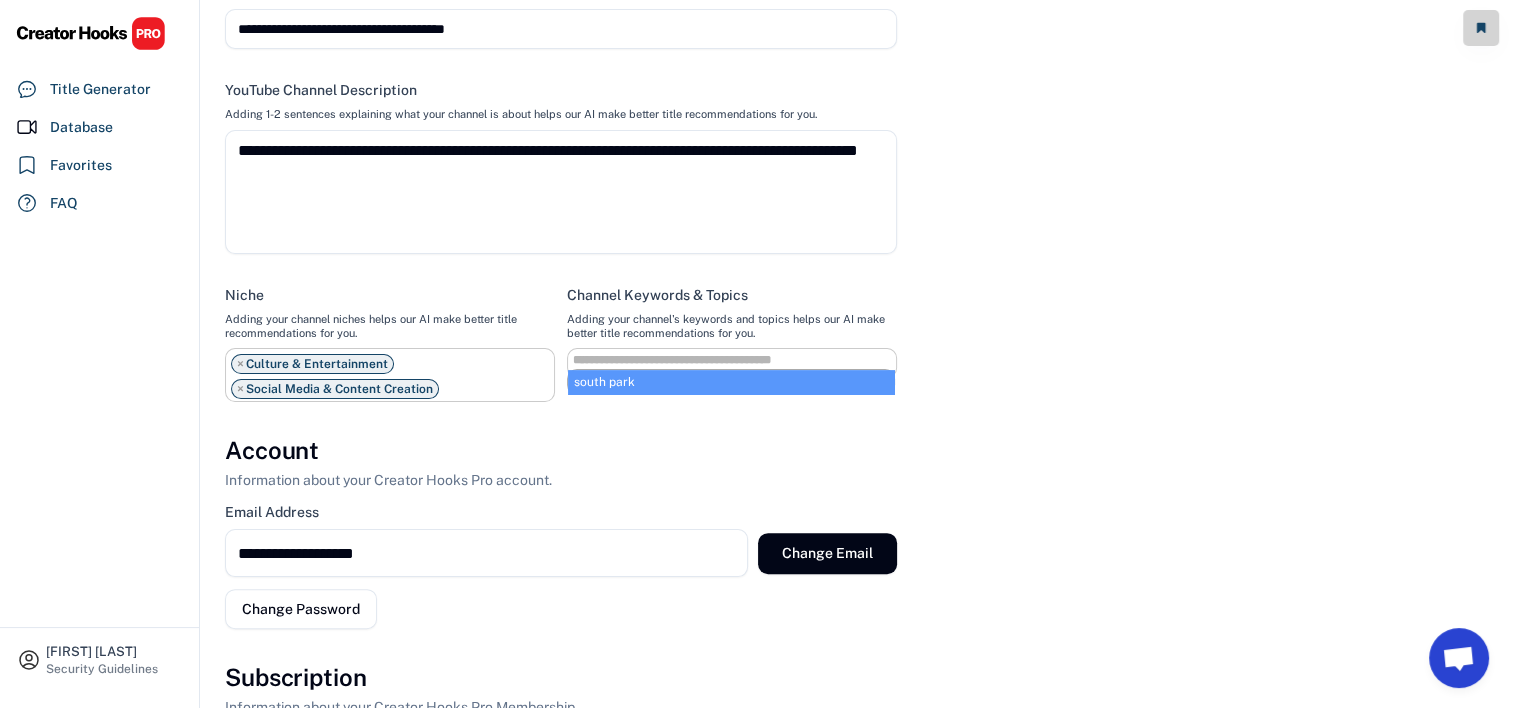 select on "**********" 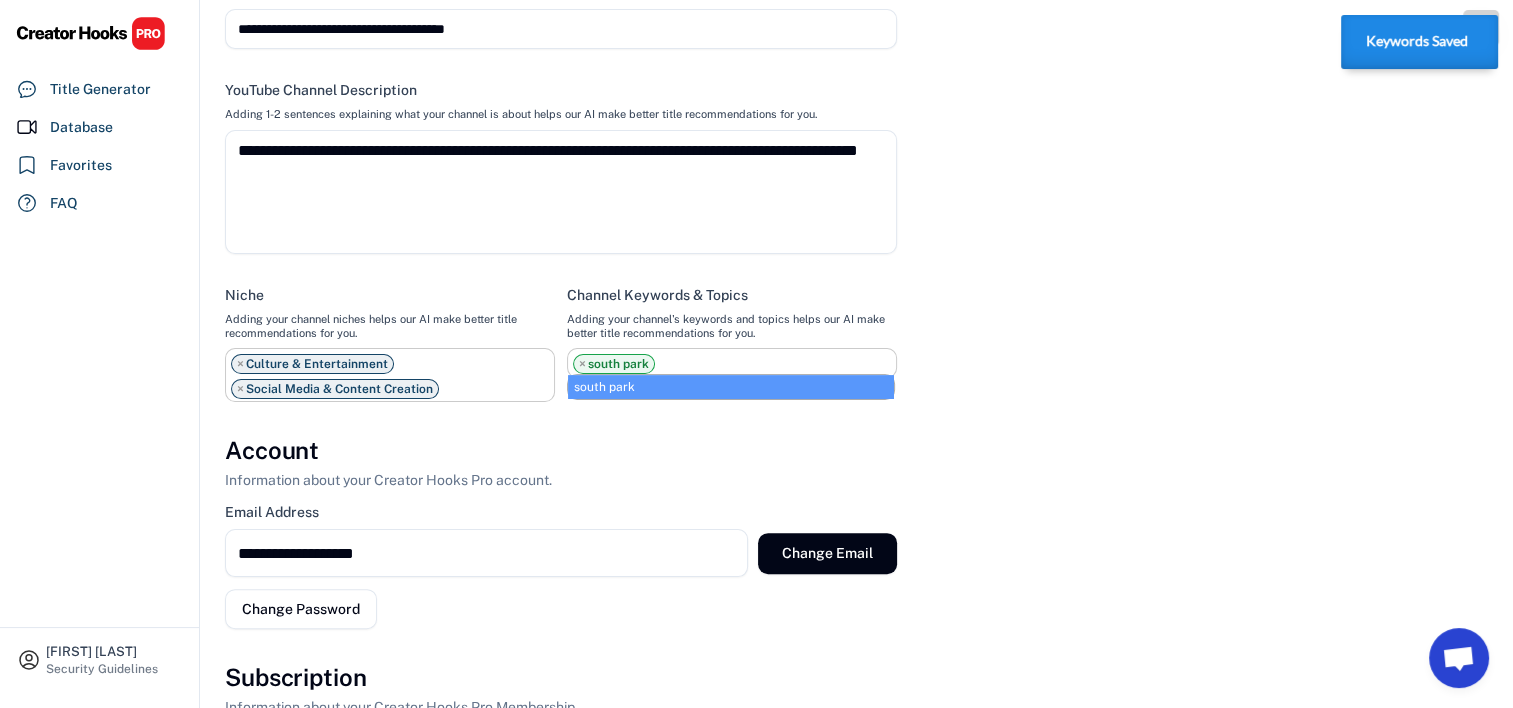 select on "**********" 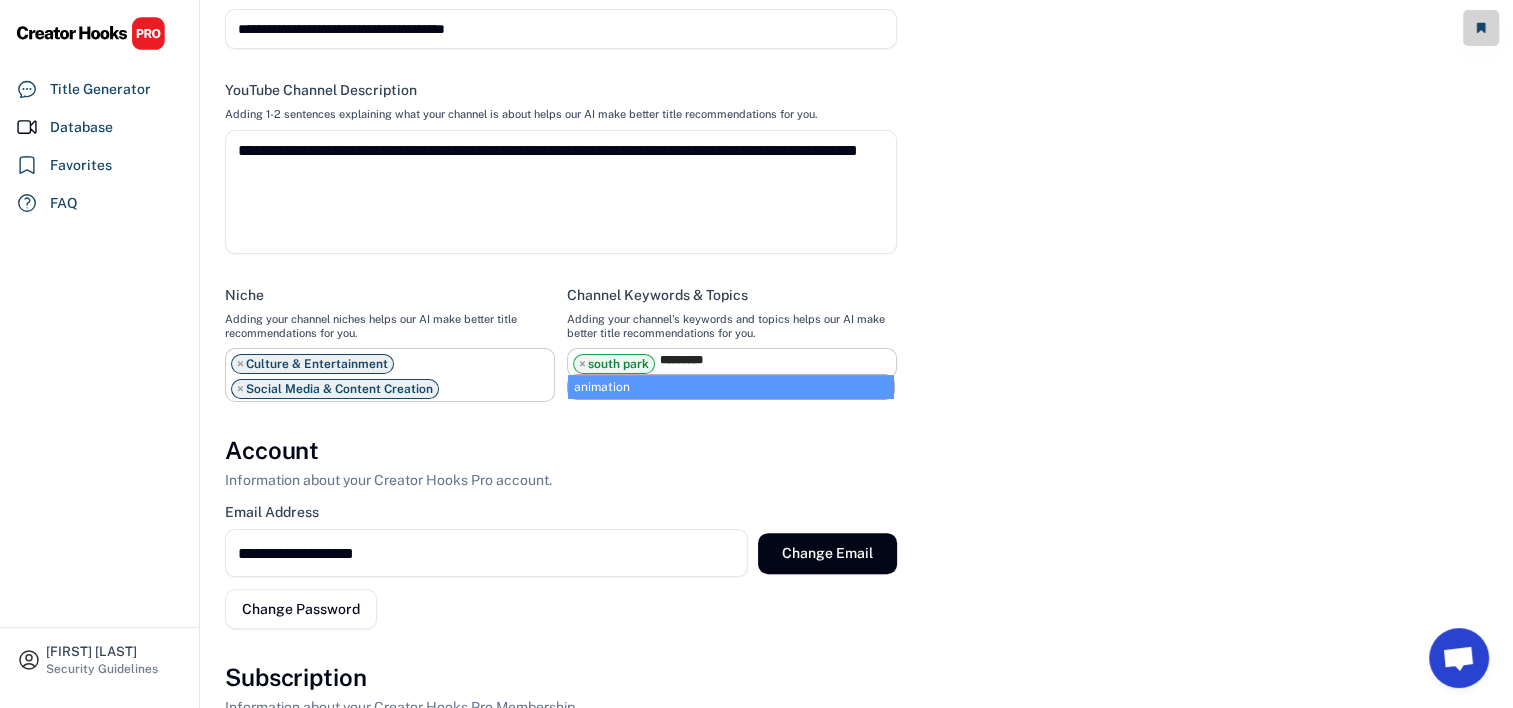 type on "*********" 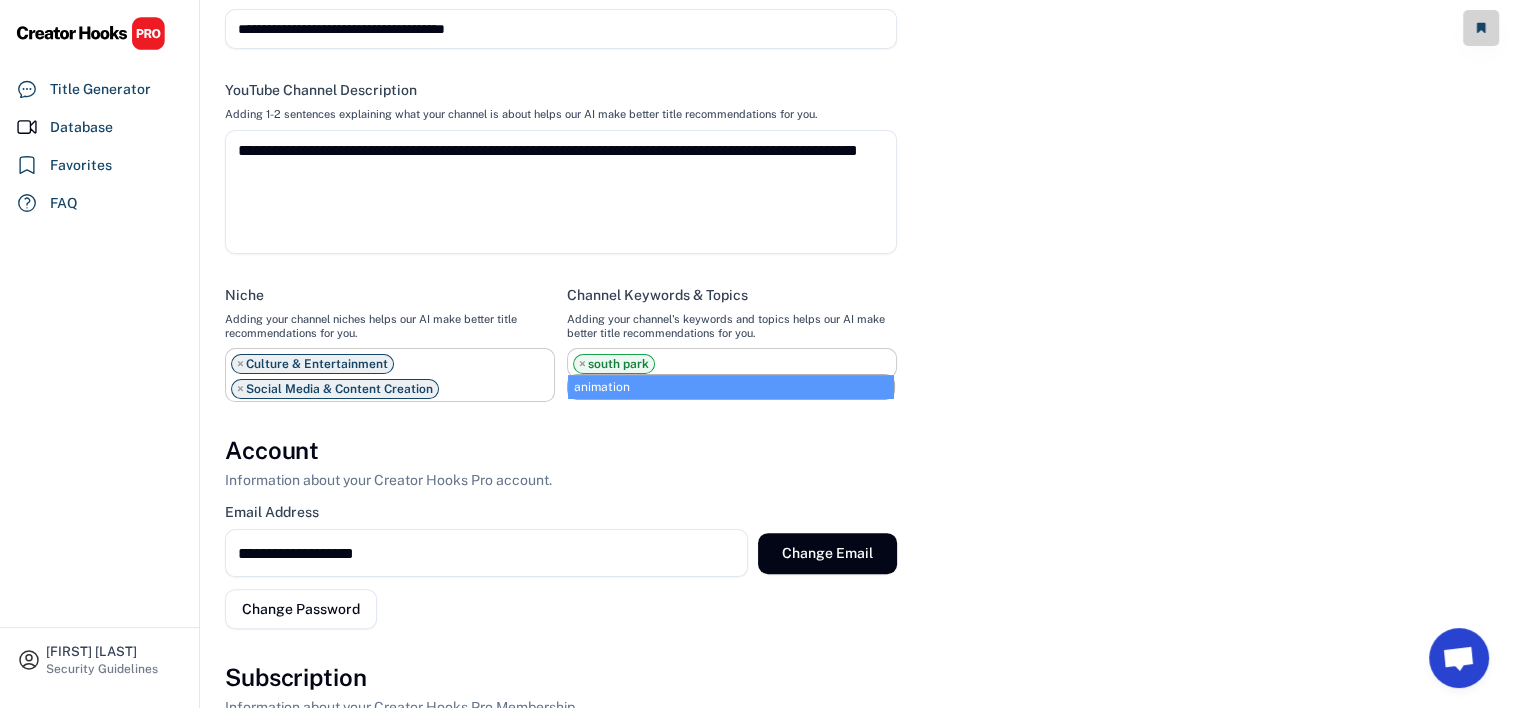 select on "**********" 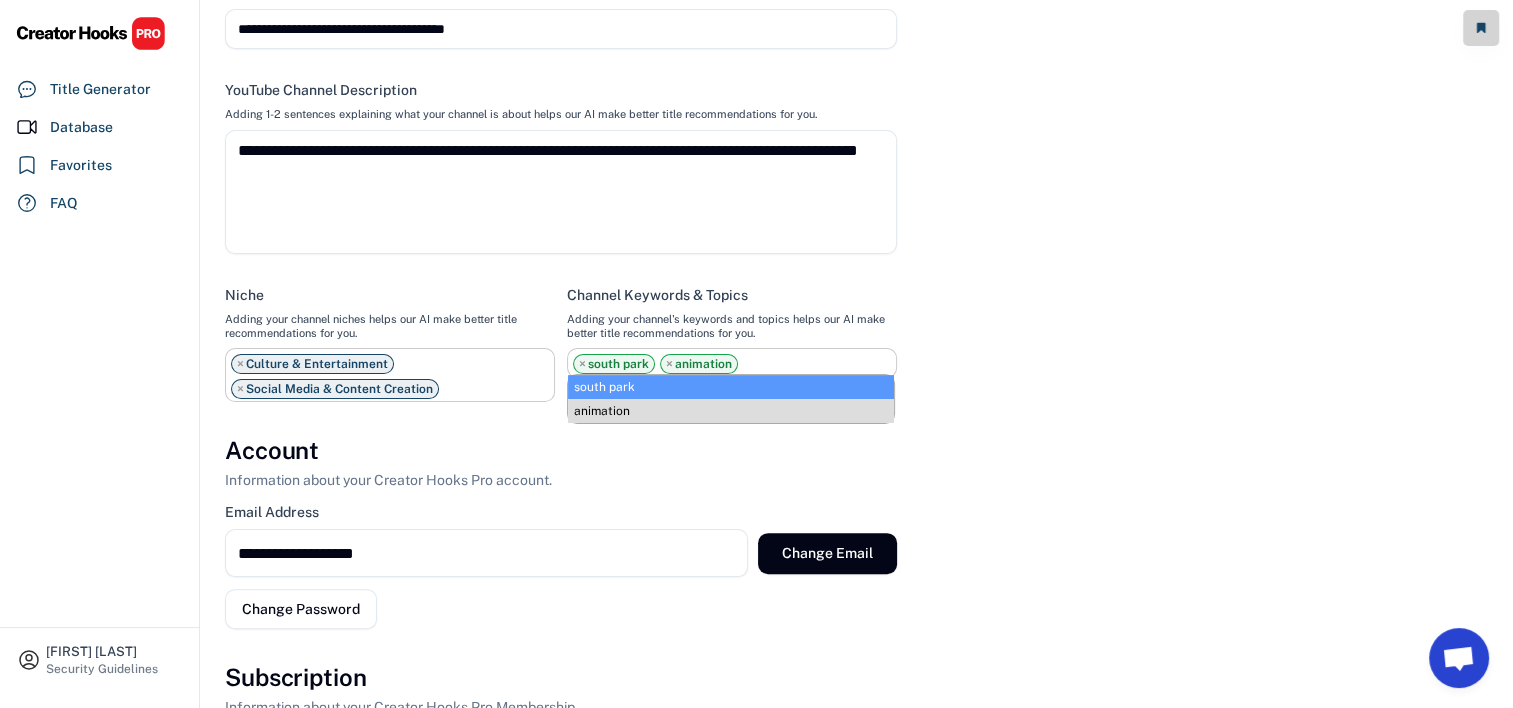 scroll, scrollTop: 17, scrollLeft: 0, axis: vertical 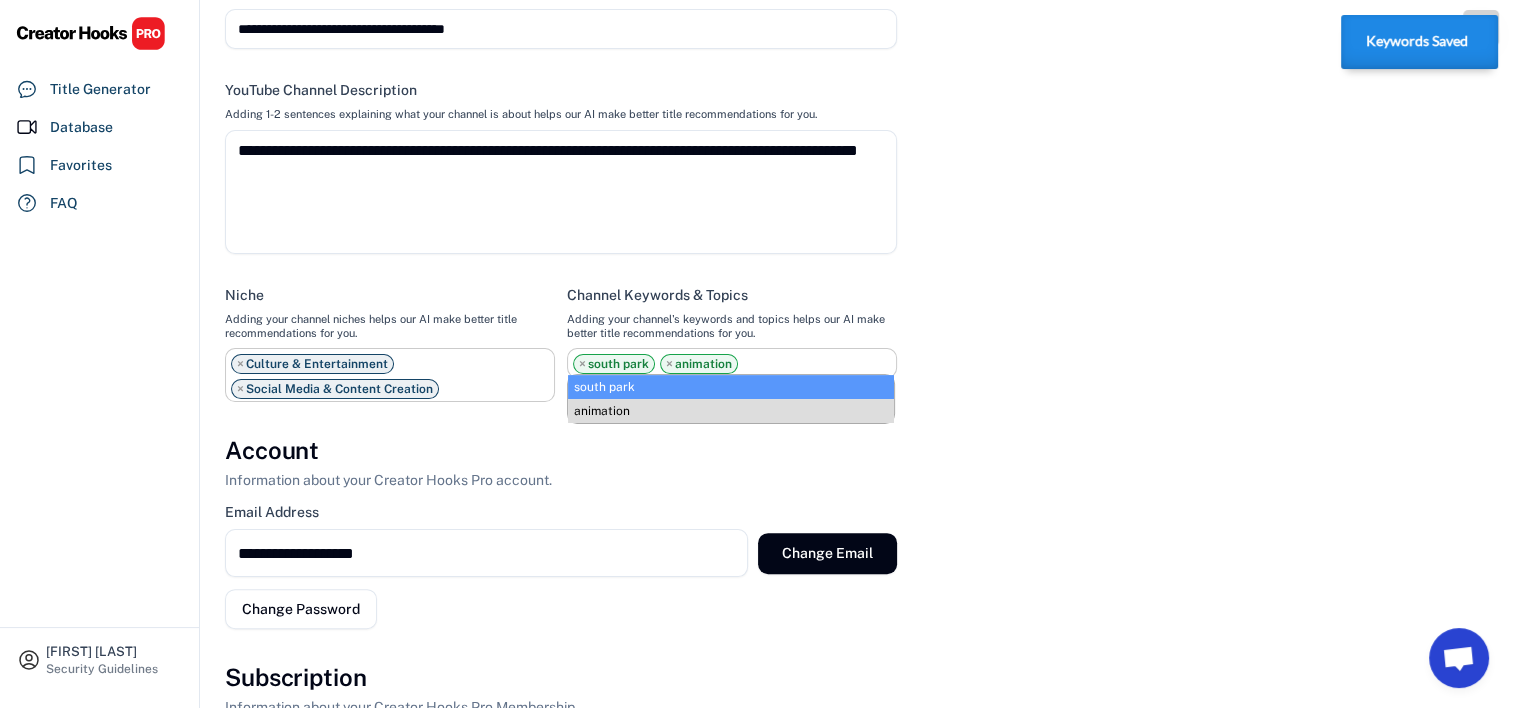 select on "**********" 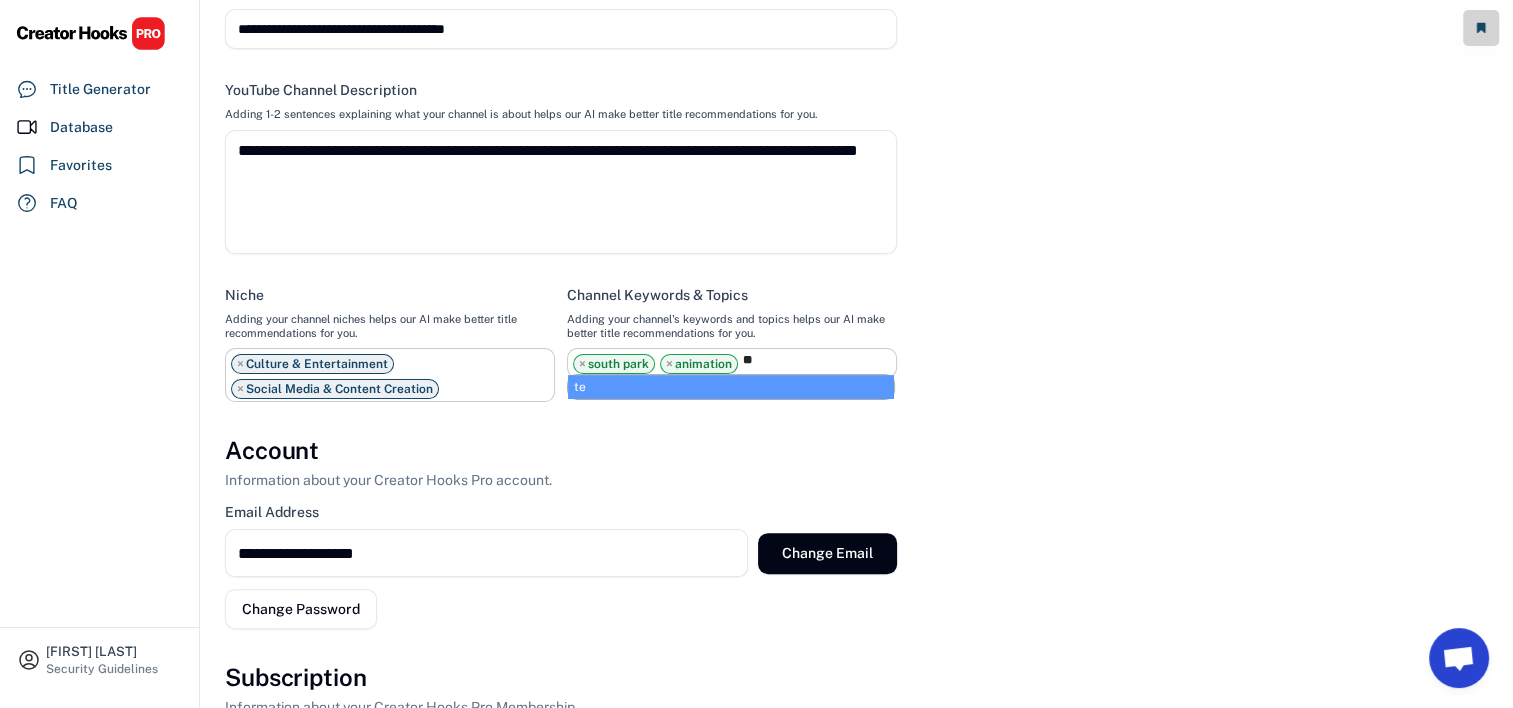 type on "*" 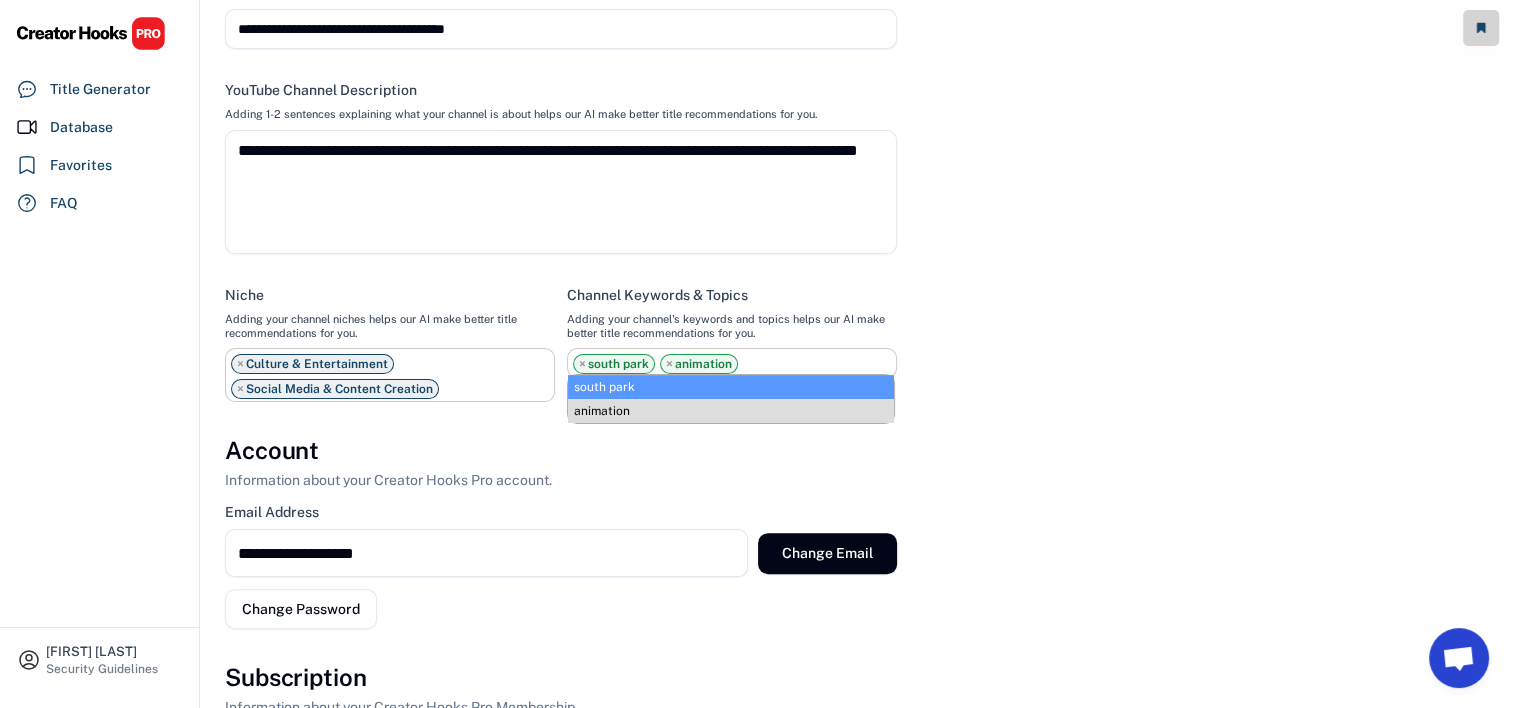 type on "*" 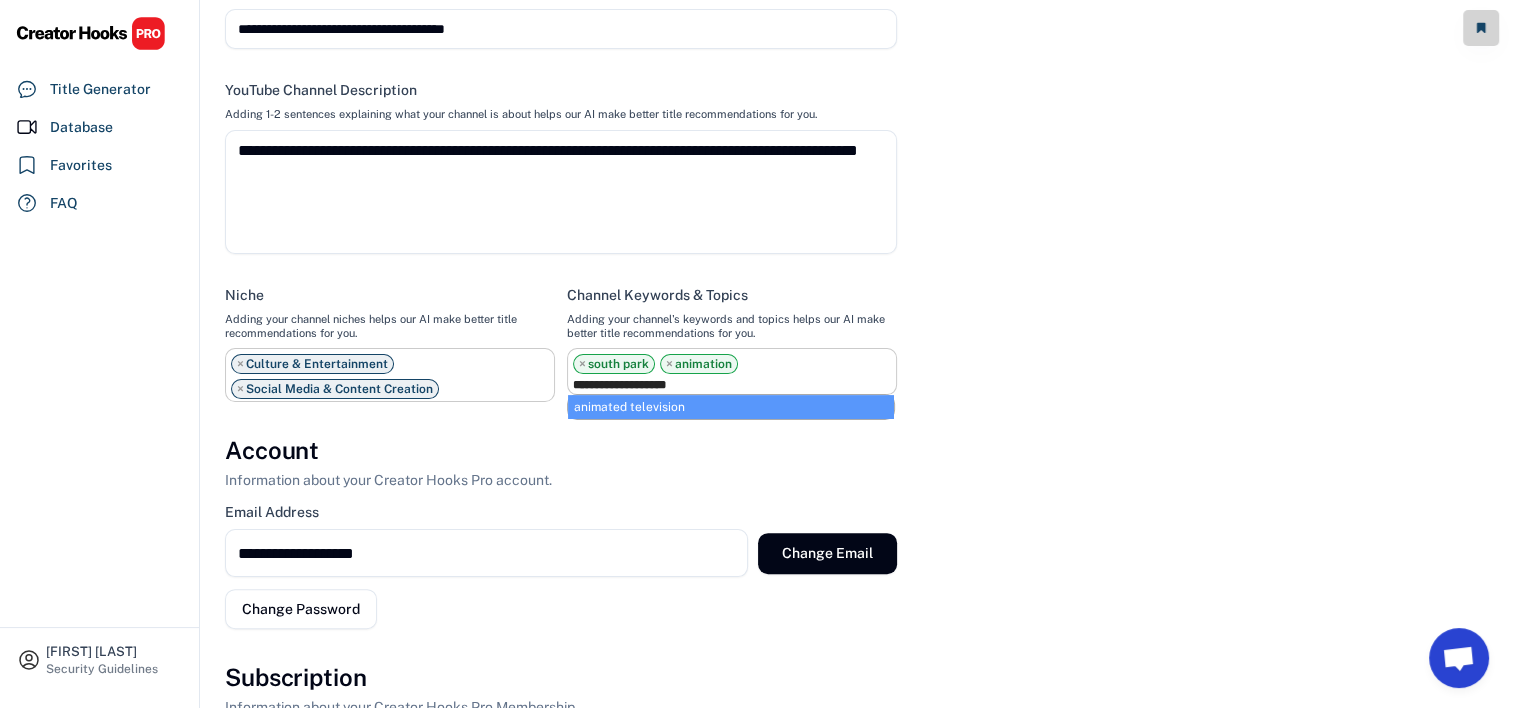type on "**********" 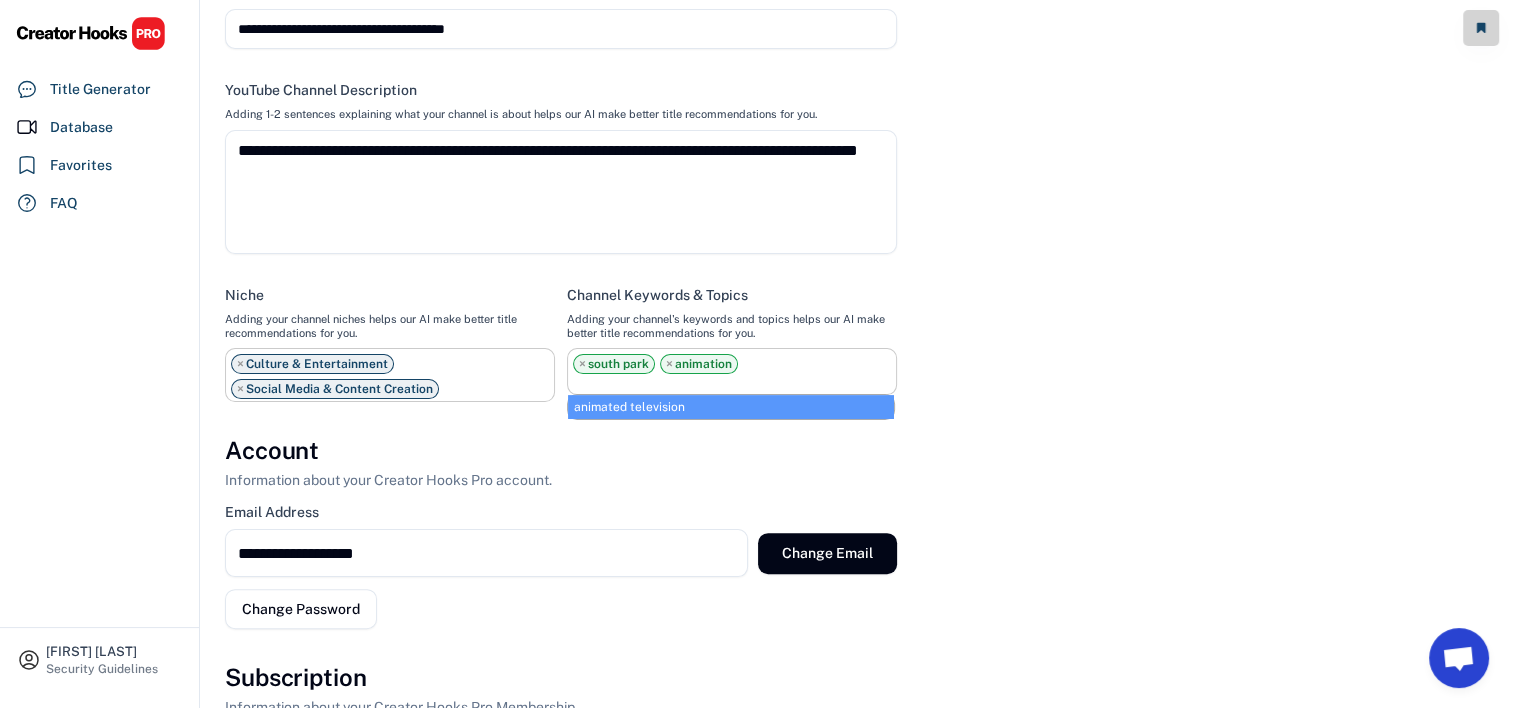 select on "**********" 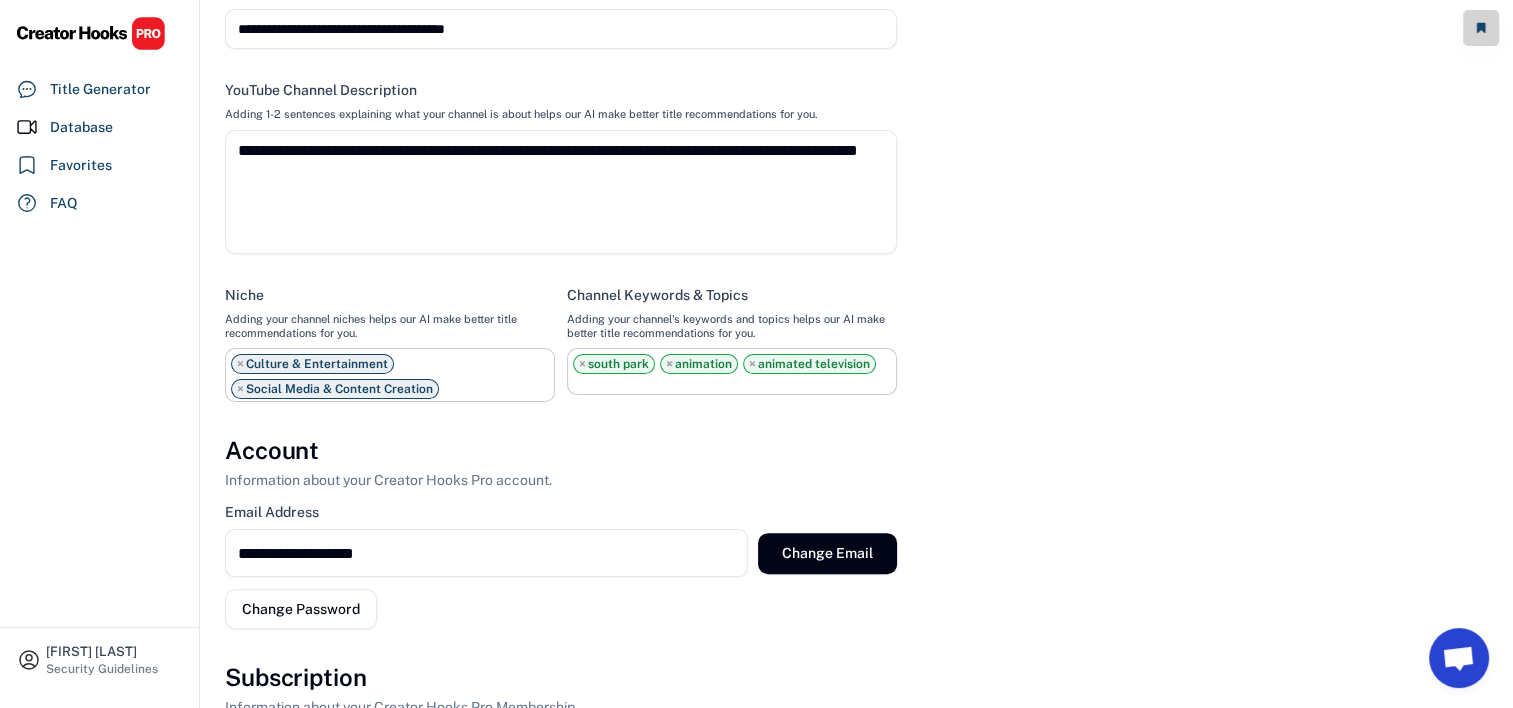 scroll, scrollTop: 34, scrollLeft: 0, axis: vertical 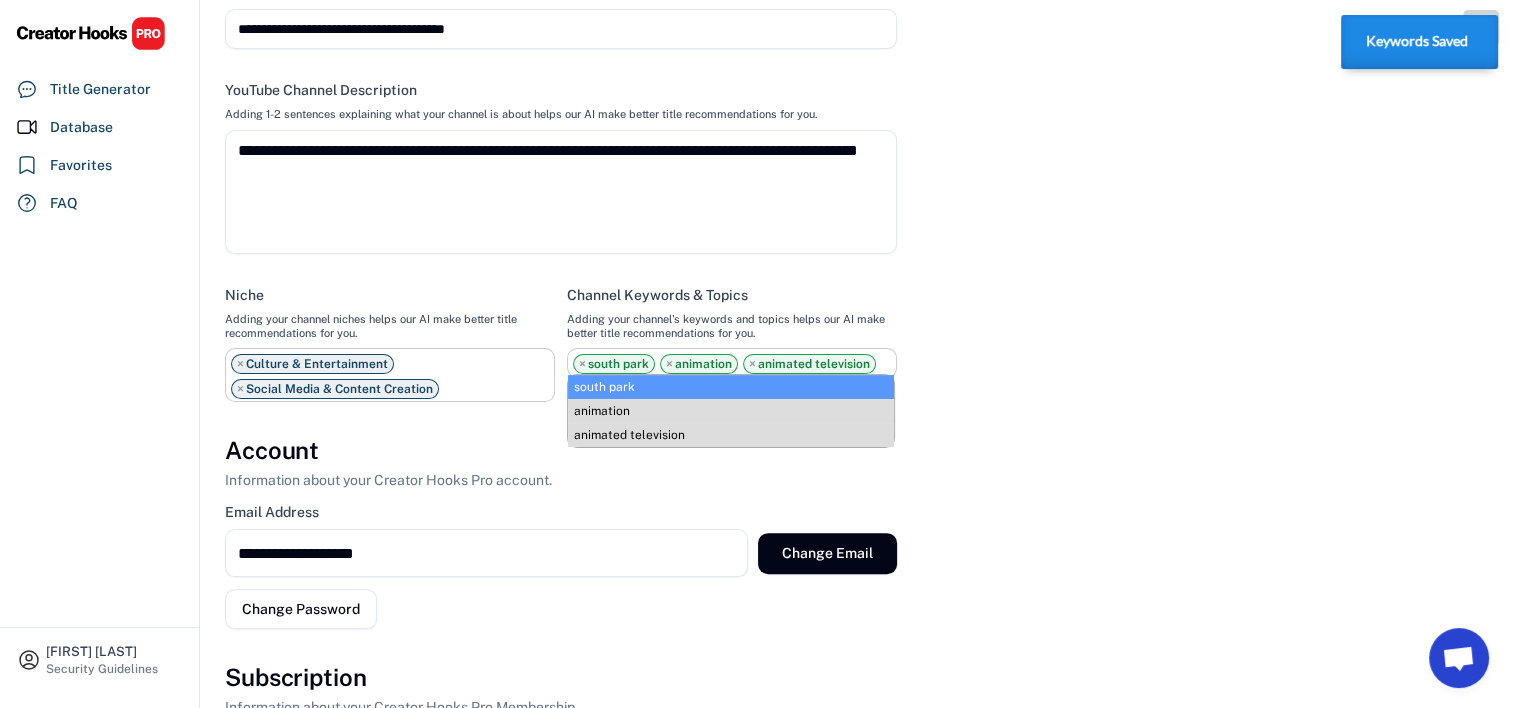 select on "**********" 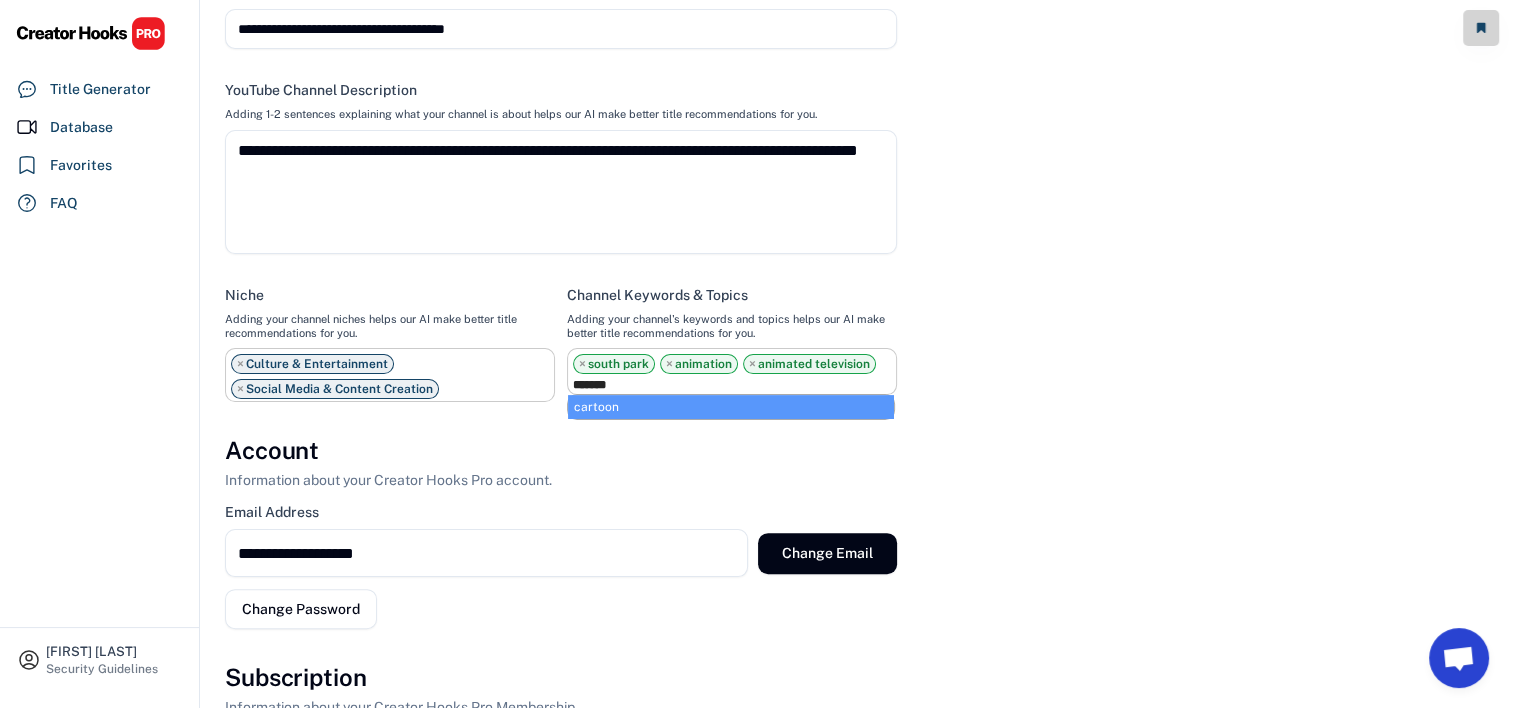 type on "*******" 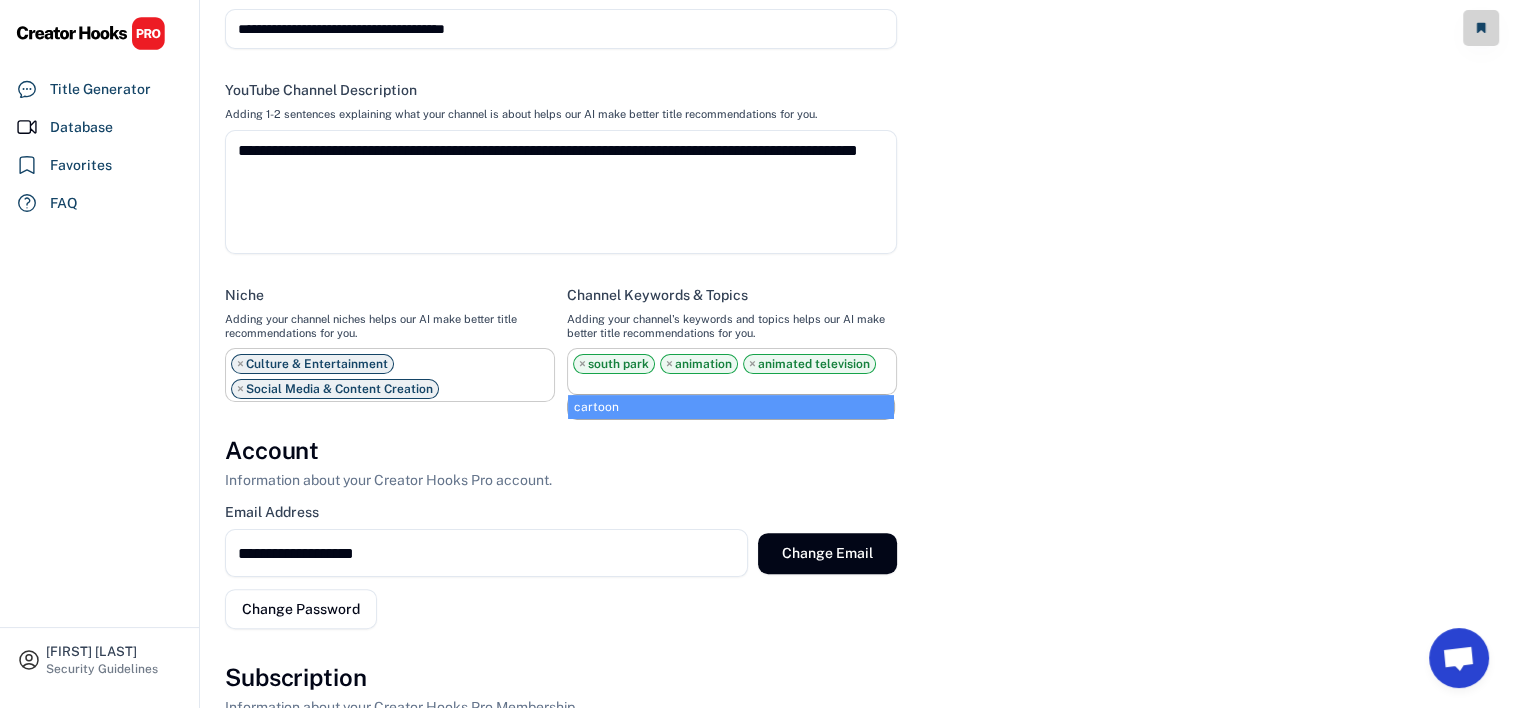 select on "**********" 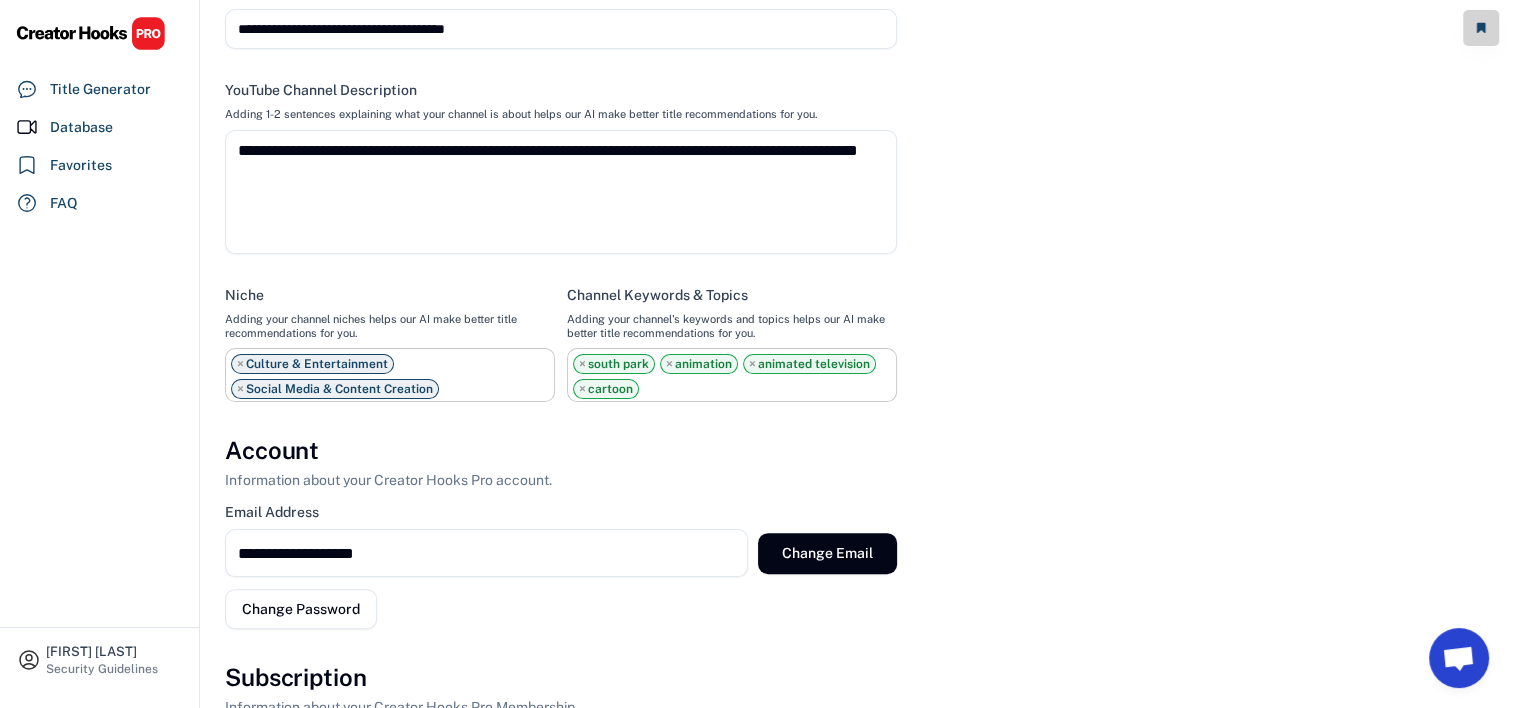 scroll, scrollTop: 51, scrollLeft: 0, axis: vertical 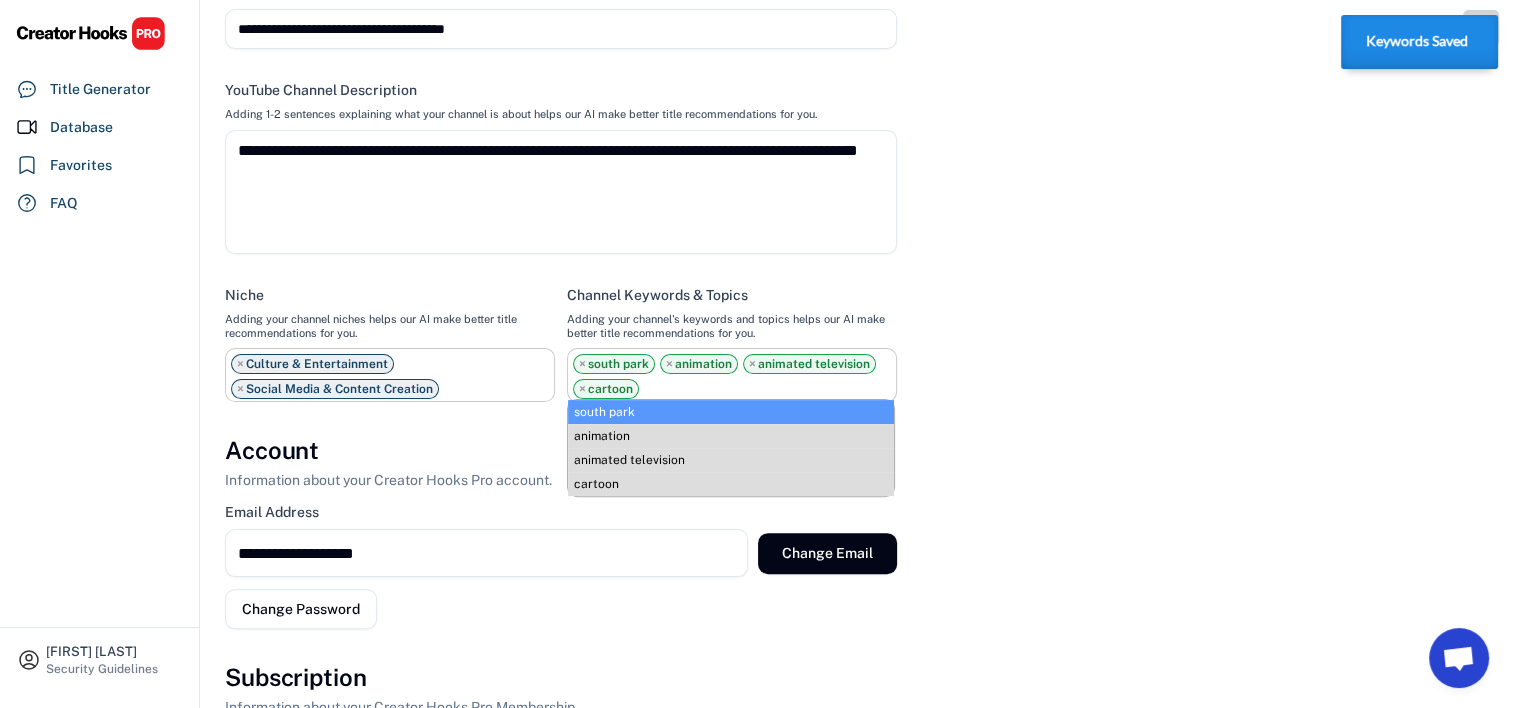 select on "**********" 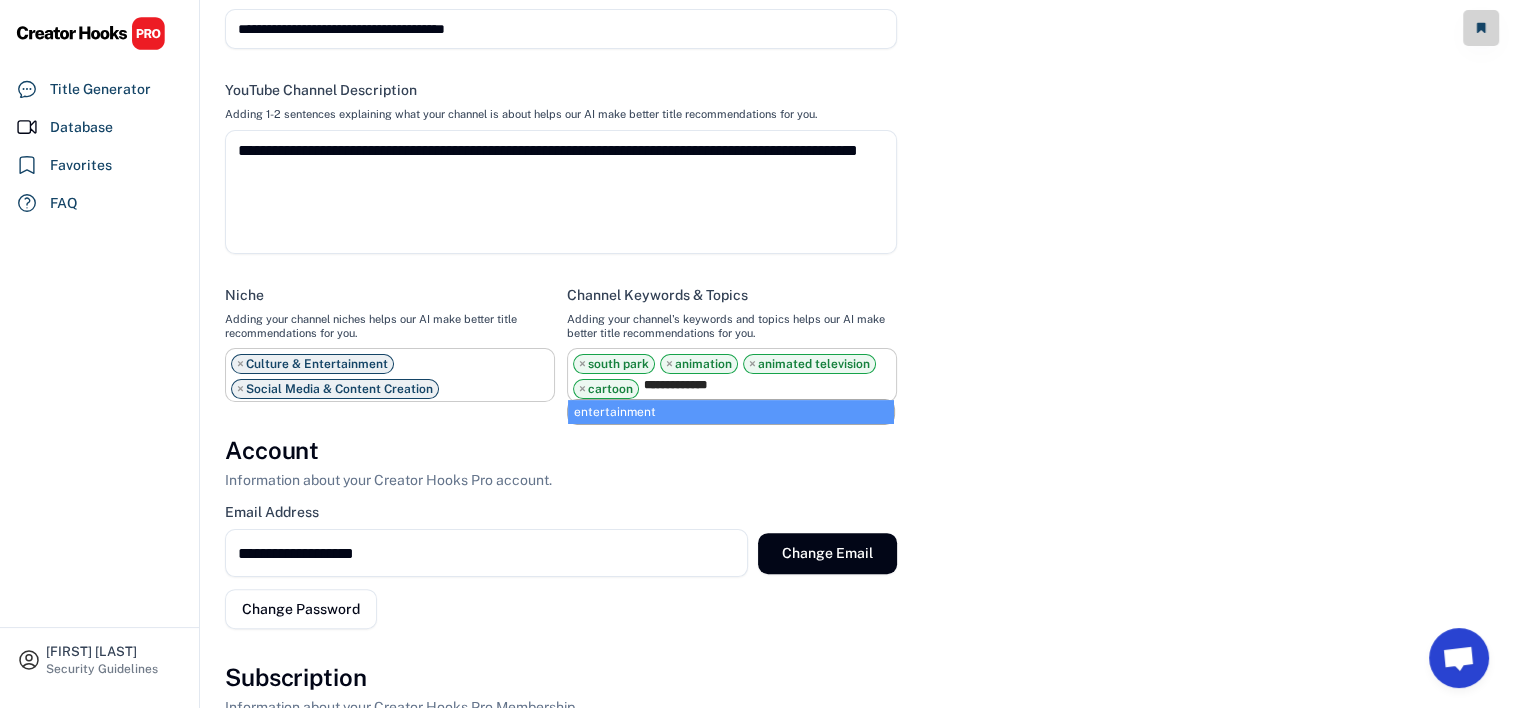 type on "**********" 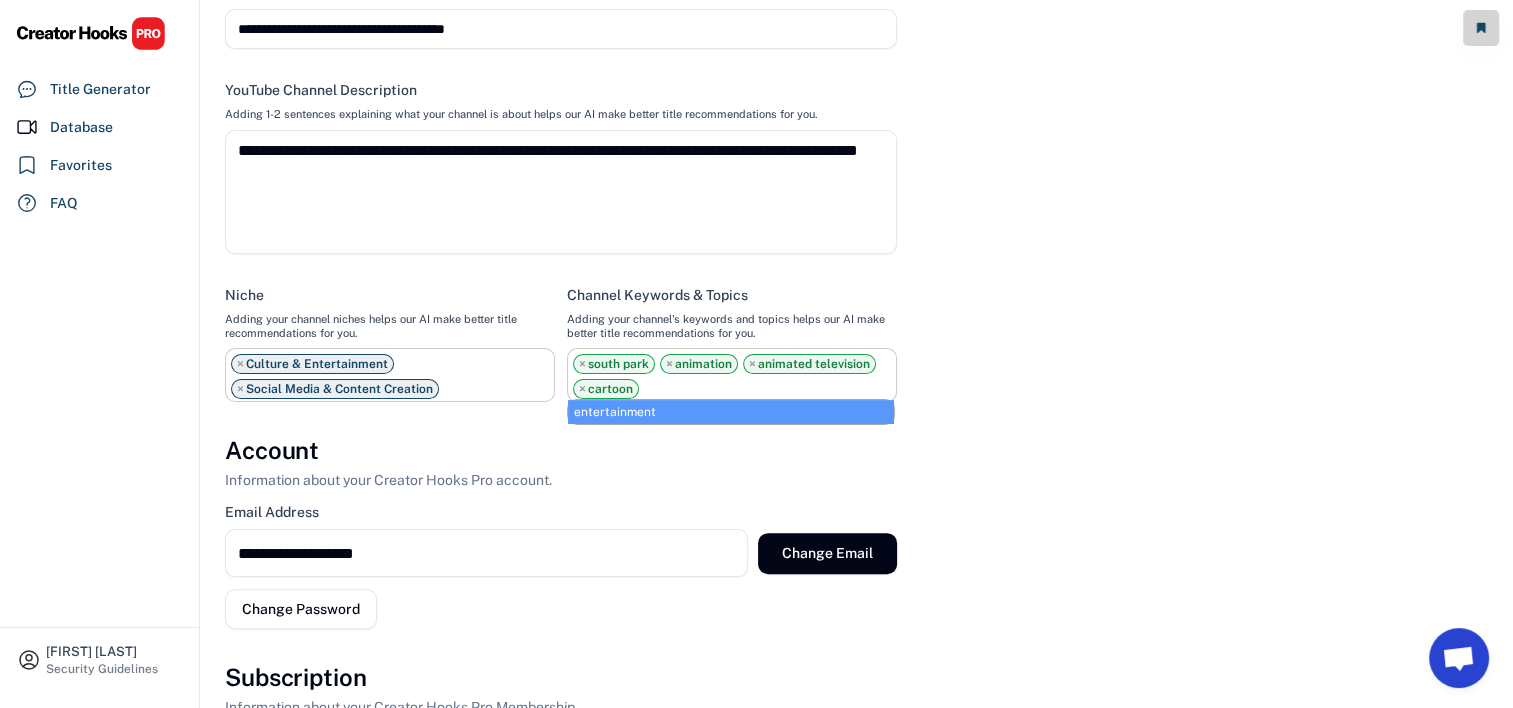 select on "**********" 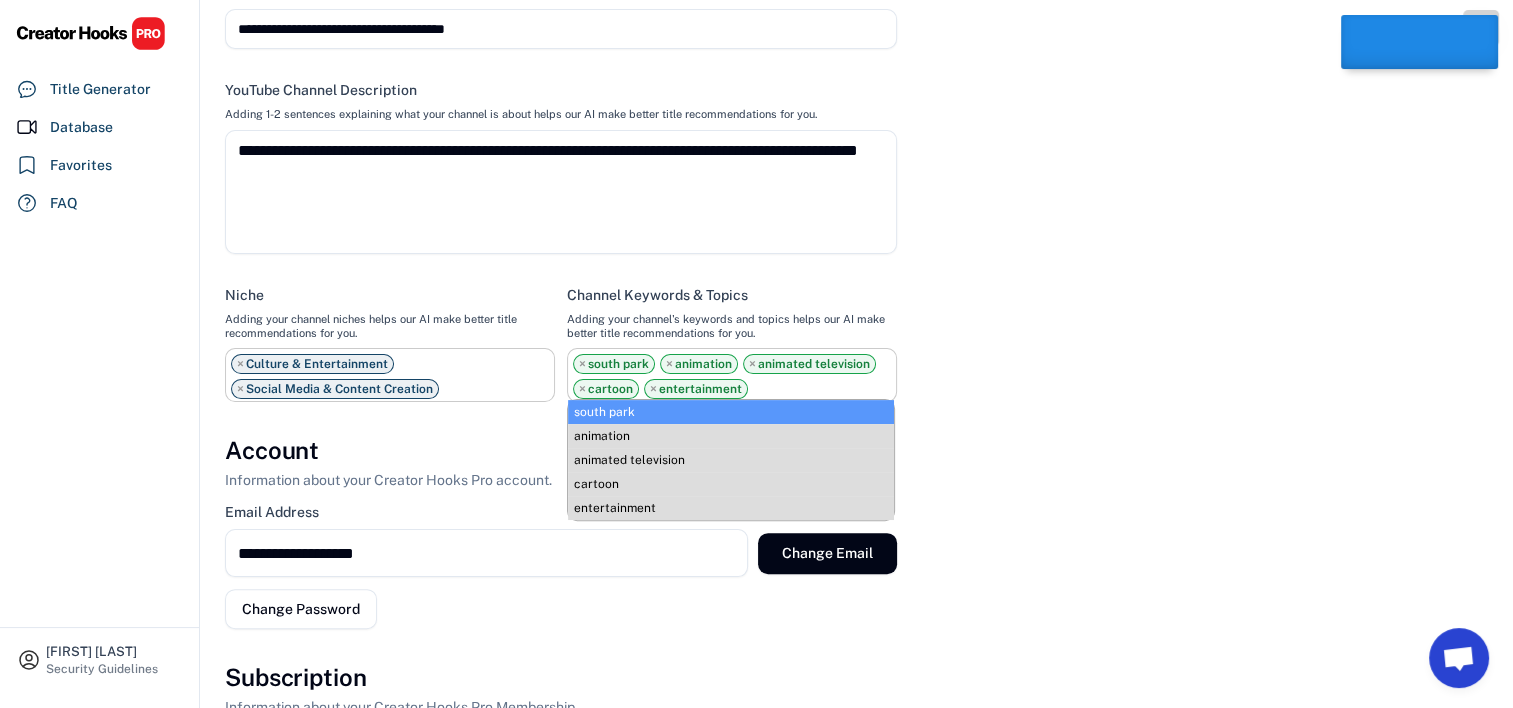 scroll, scrollTop: 68, scrollLeft: 0, axis: vertical 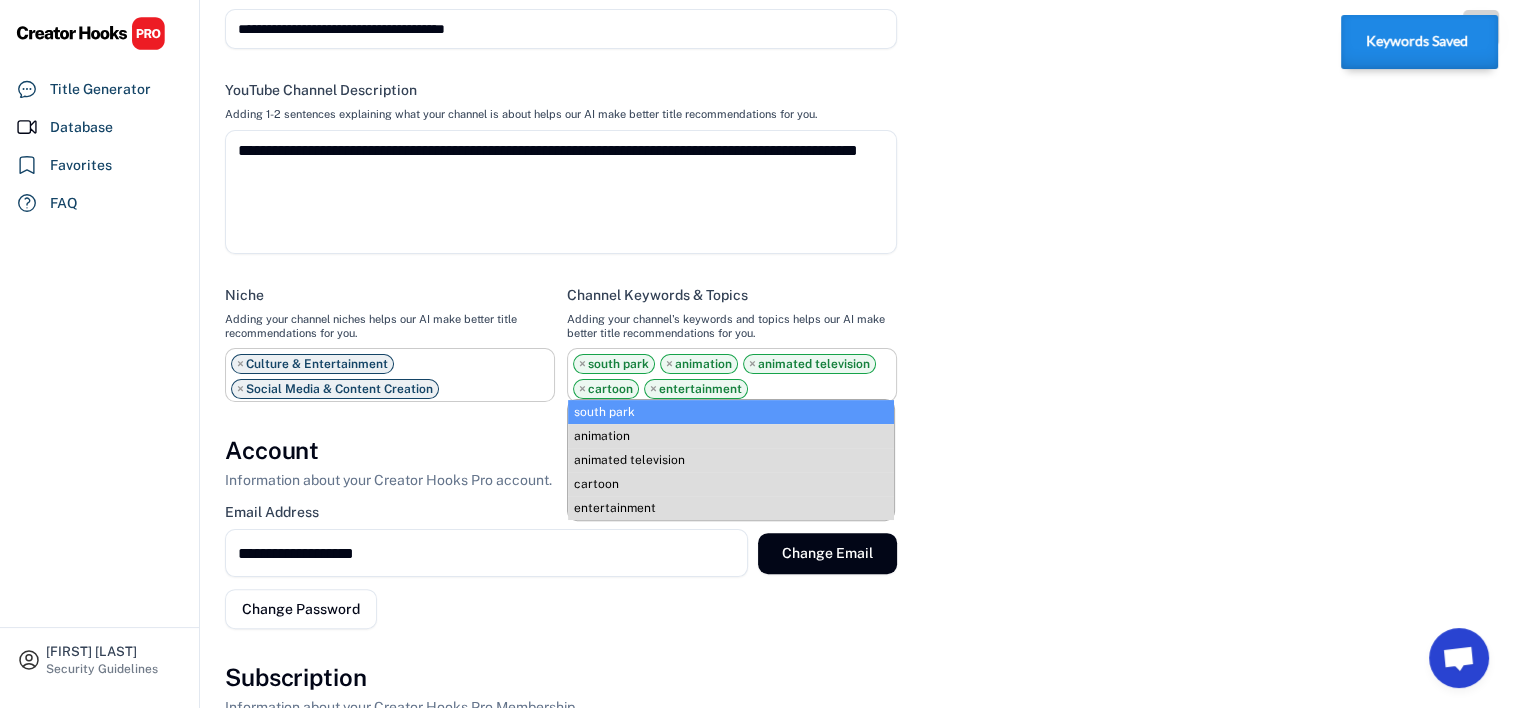 select on "**********" 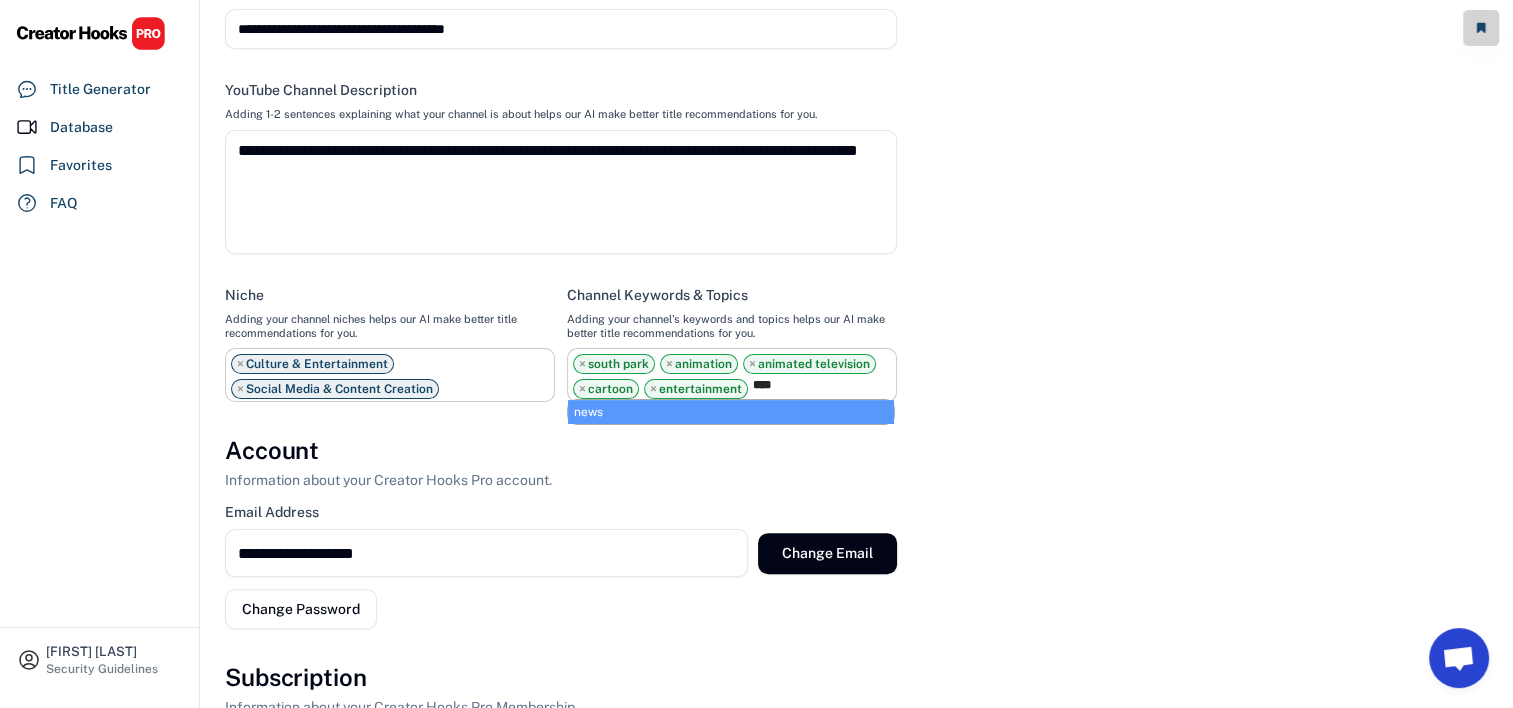 type on "****" 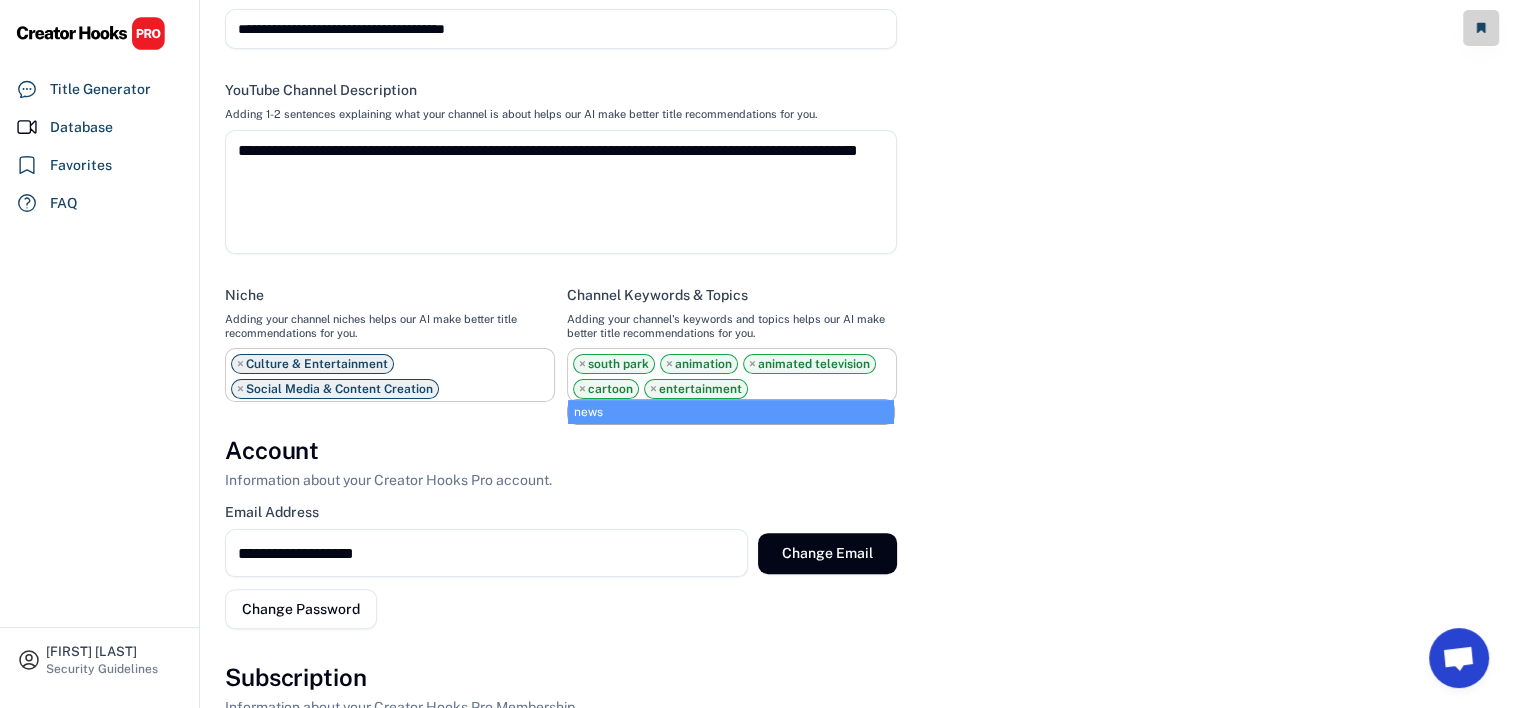 select on "**********" 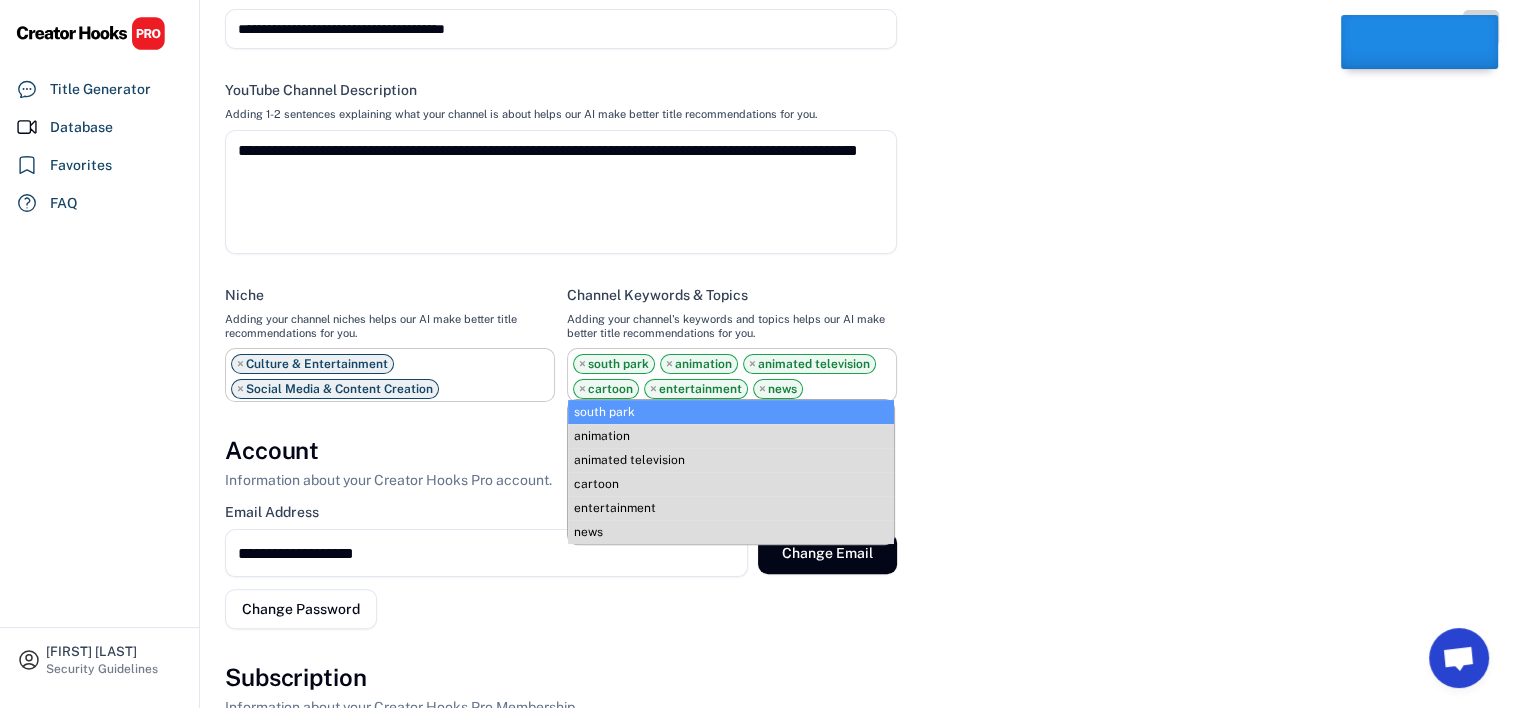scroll, scrollTop: 85, scrollLeft: 0, axis: vertical 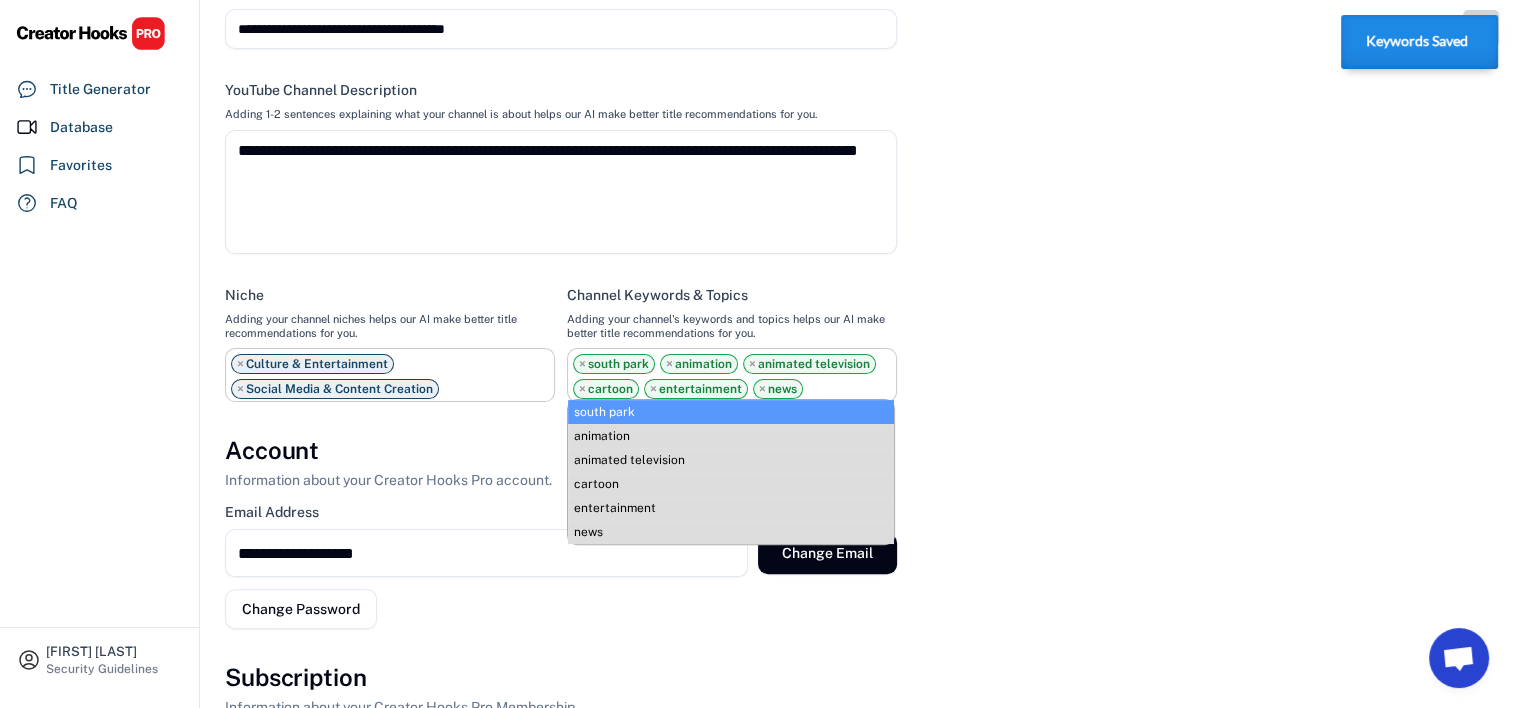 select on "**********" 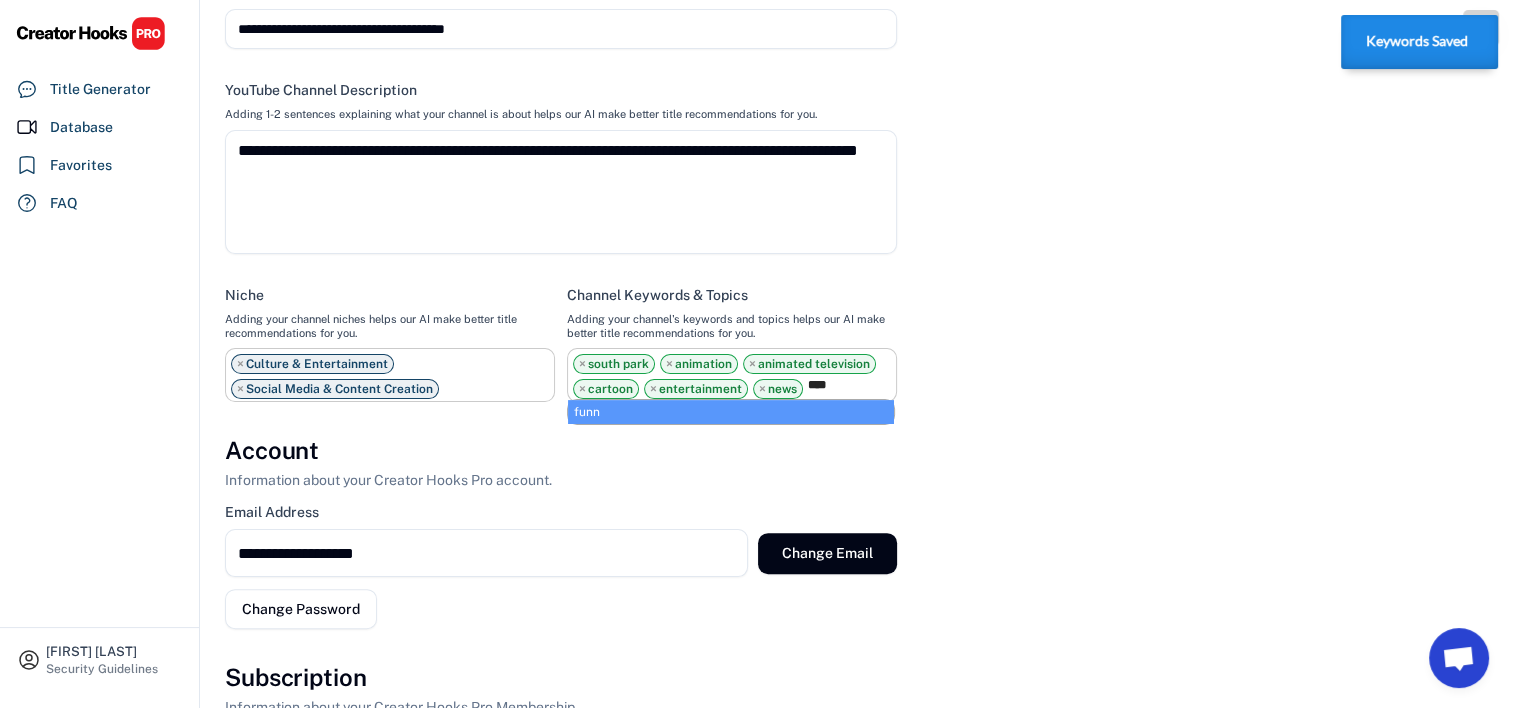 type on "*****" 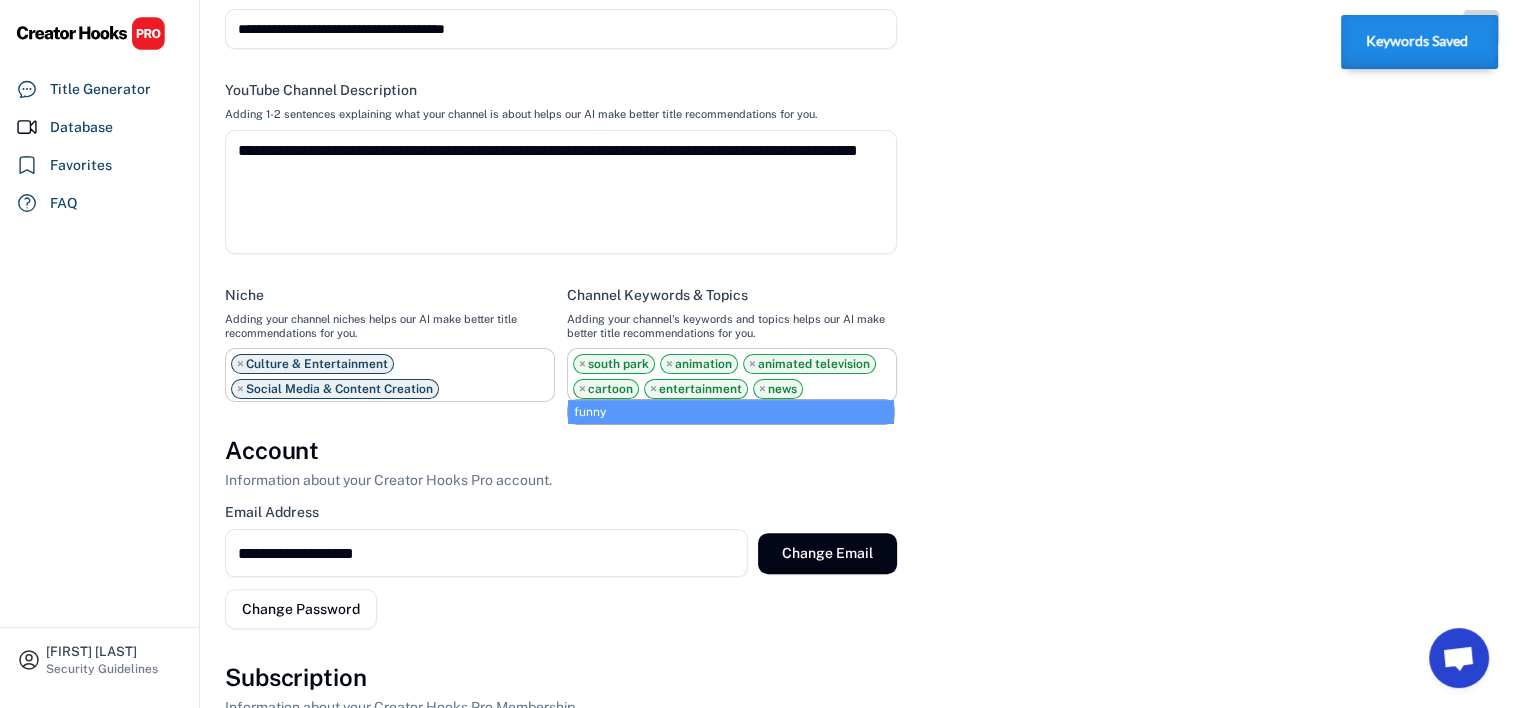 scroll, scrollTop: 102, scrollLeft: 0, axis: vertical 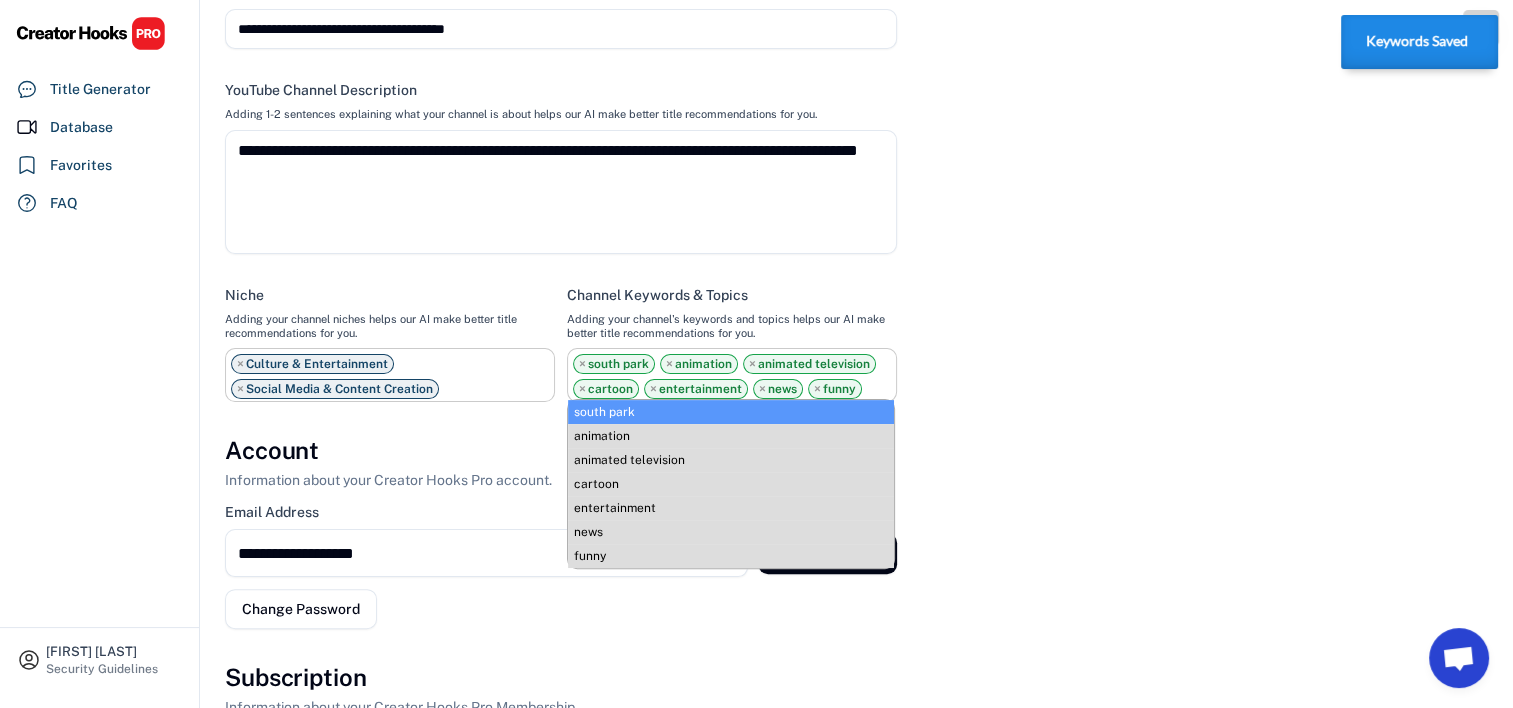 select on "**********" 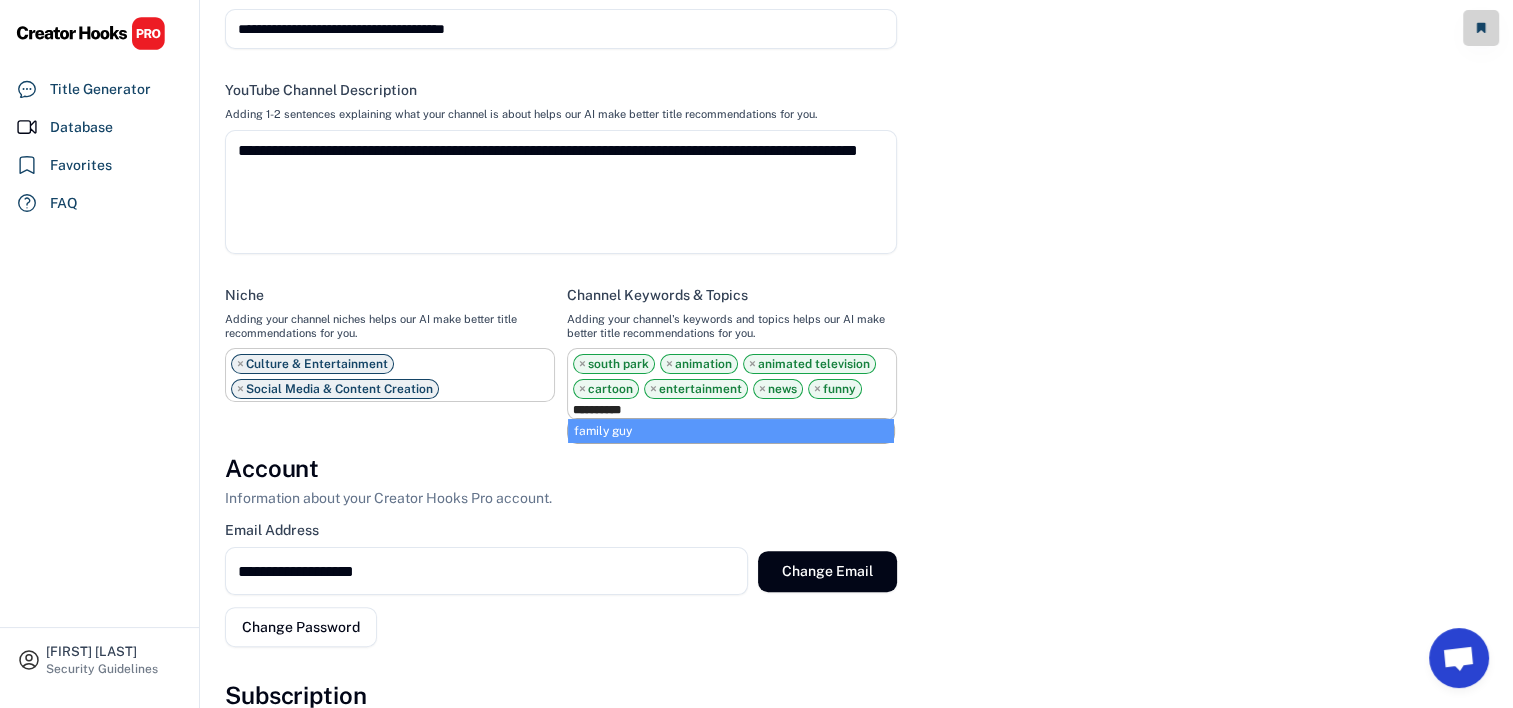 type on "**********" 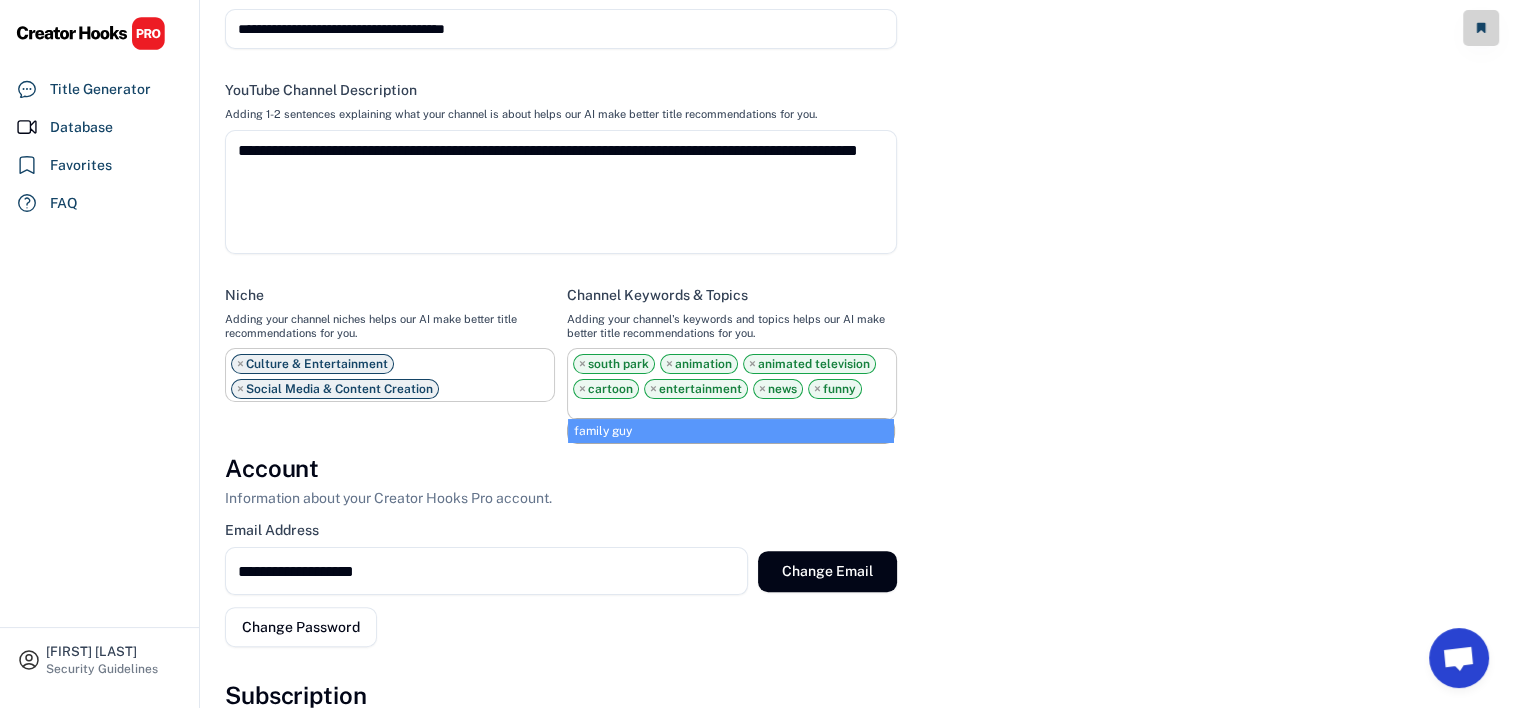 select on "**********" 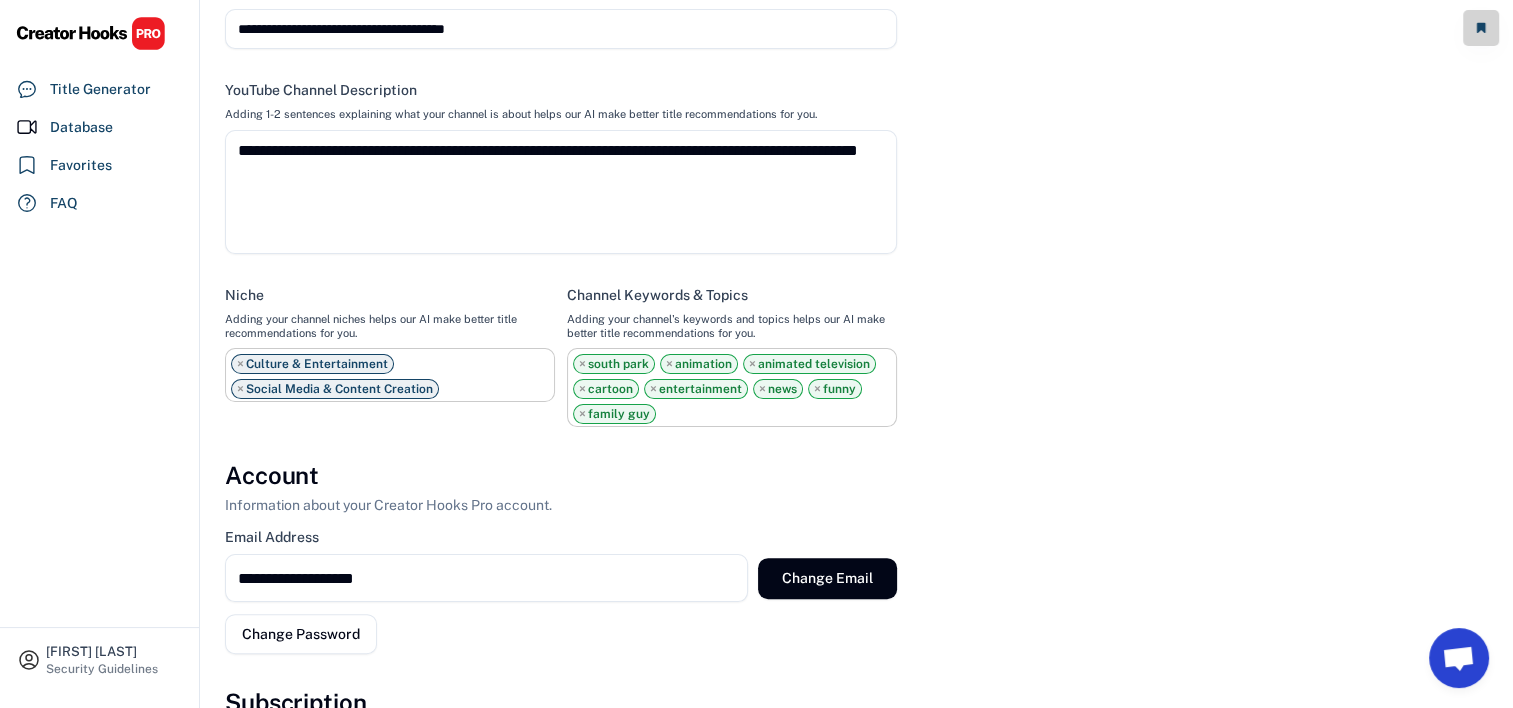 scroll, scrollTop: 119, scrollLeft: 0, axis: vertical 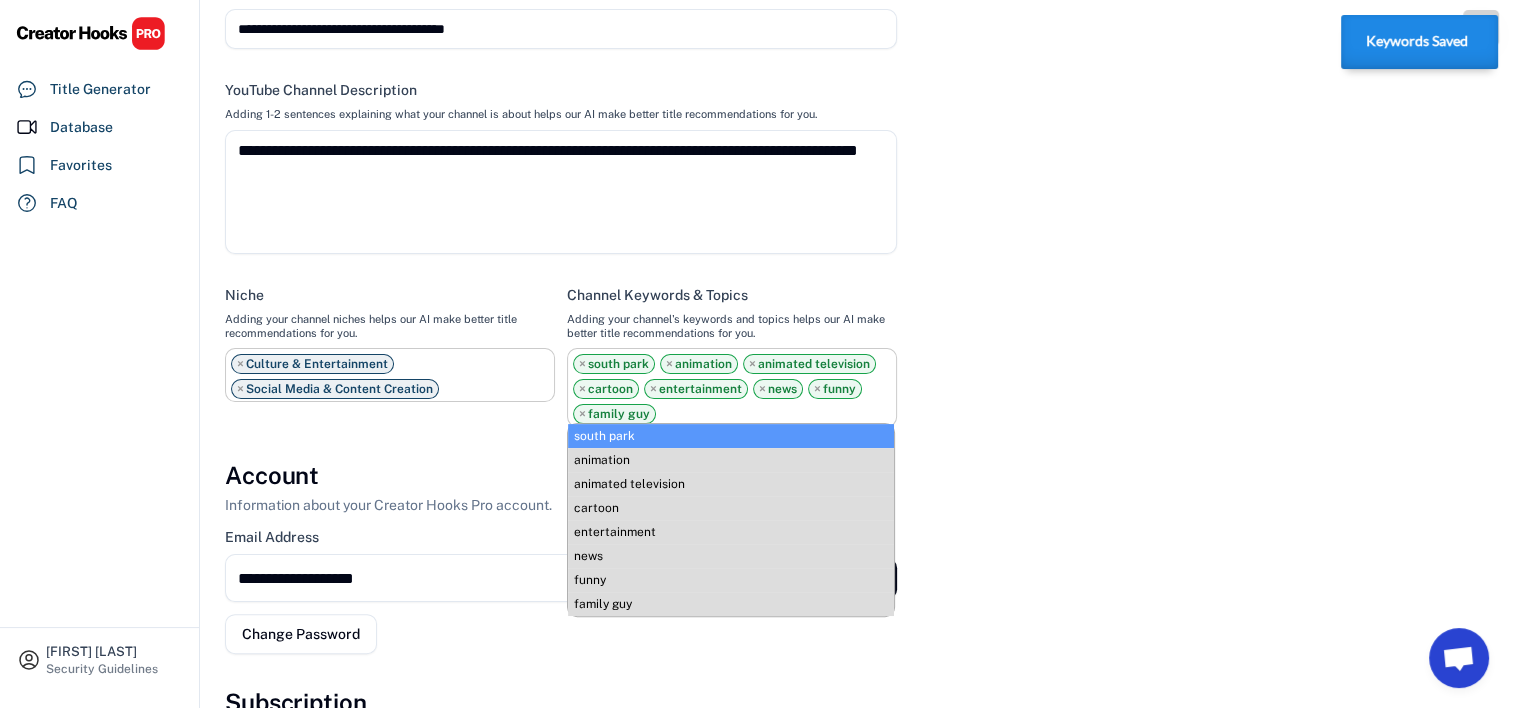 select on "**********" 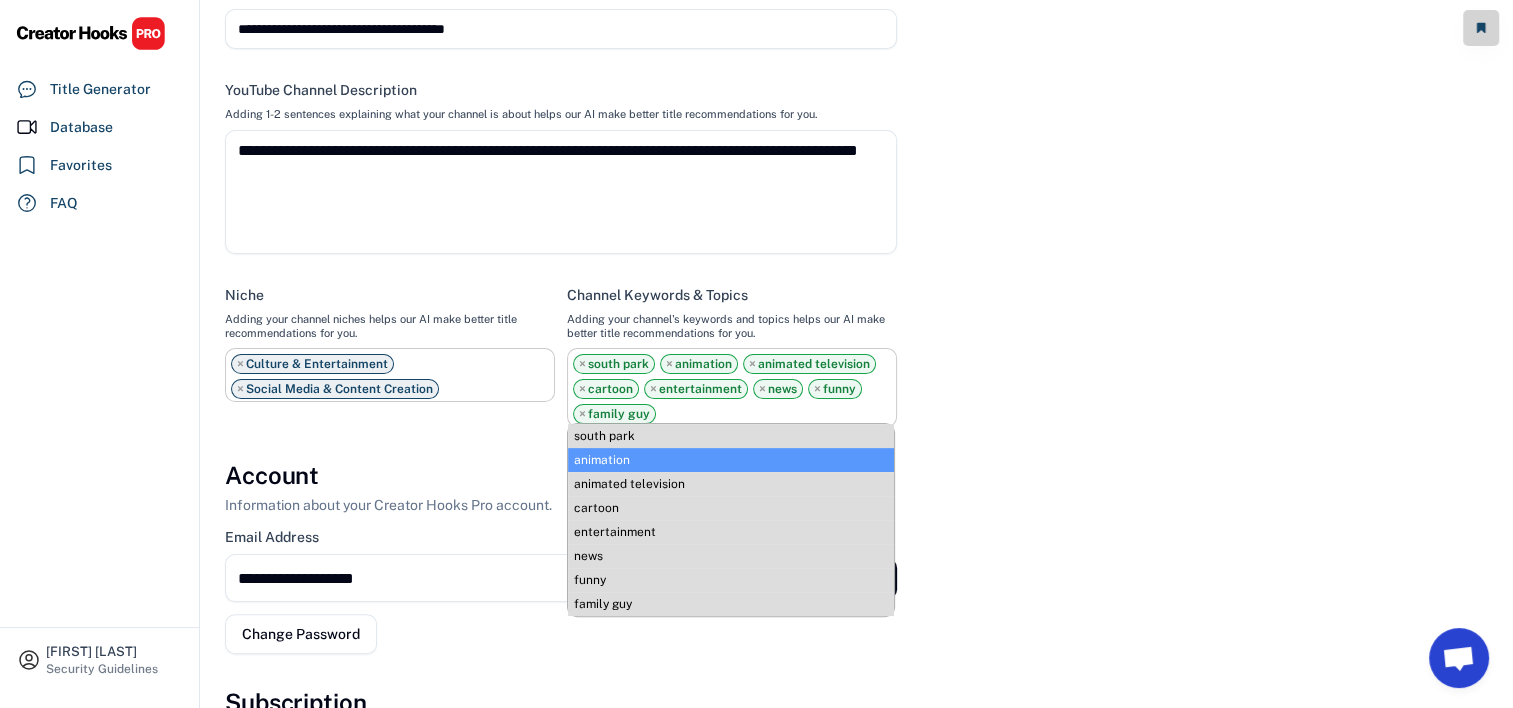 click on "**********" at bounding box center [857, 329] 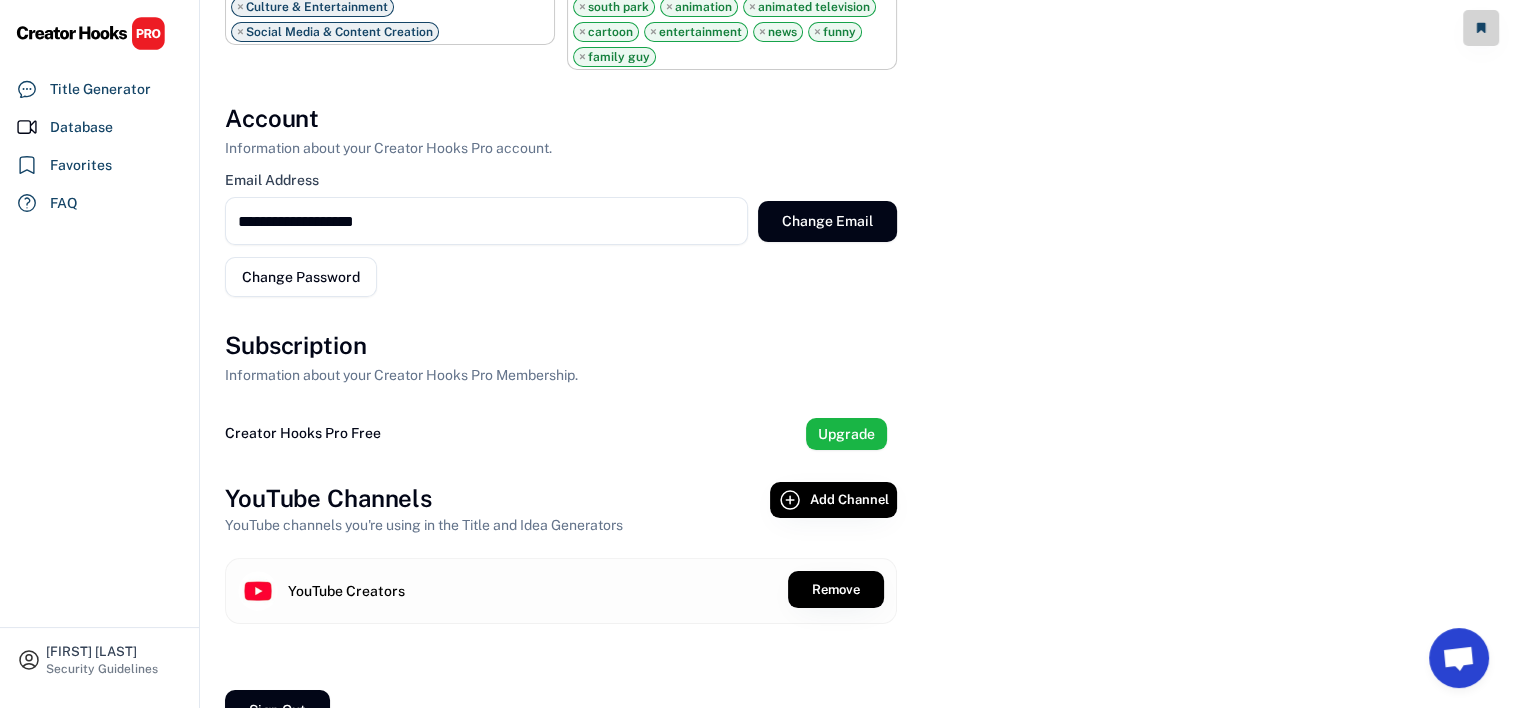 scroll, scrollTop: 857, scrollLeft: 0, axis: vertical 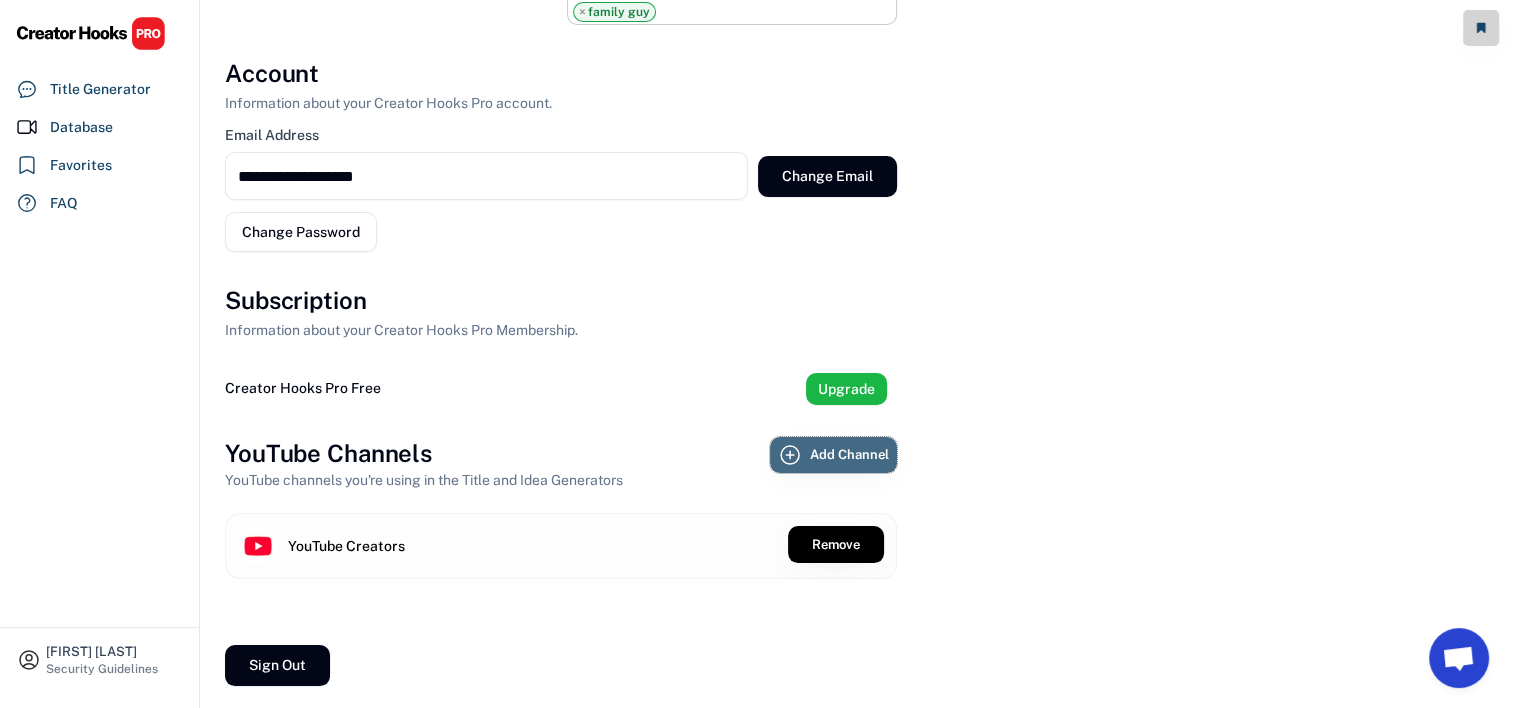 click 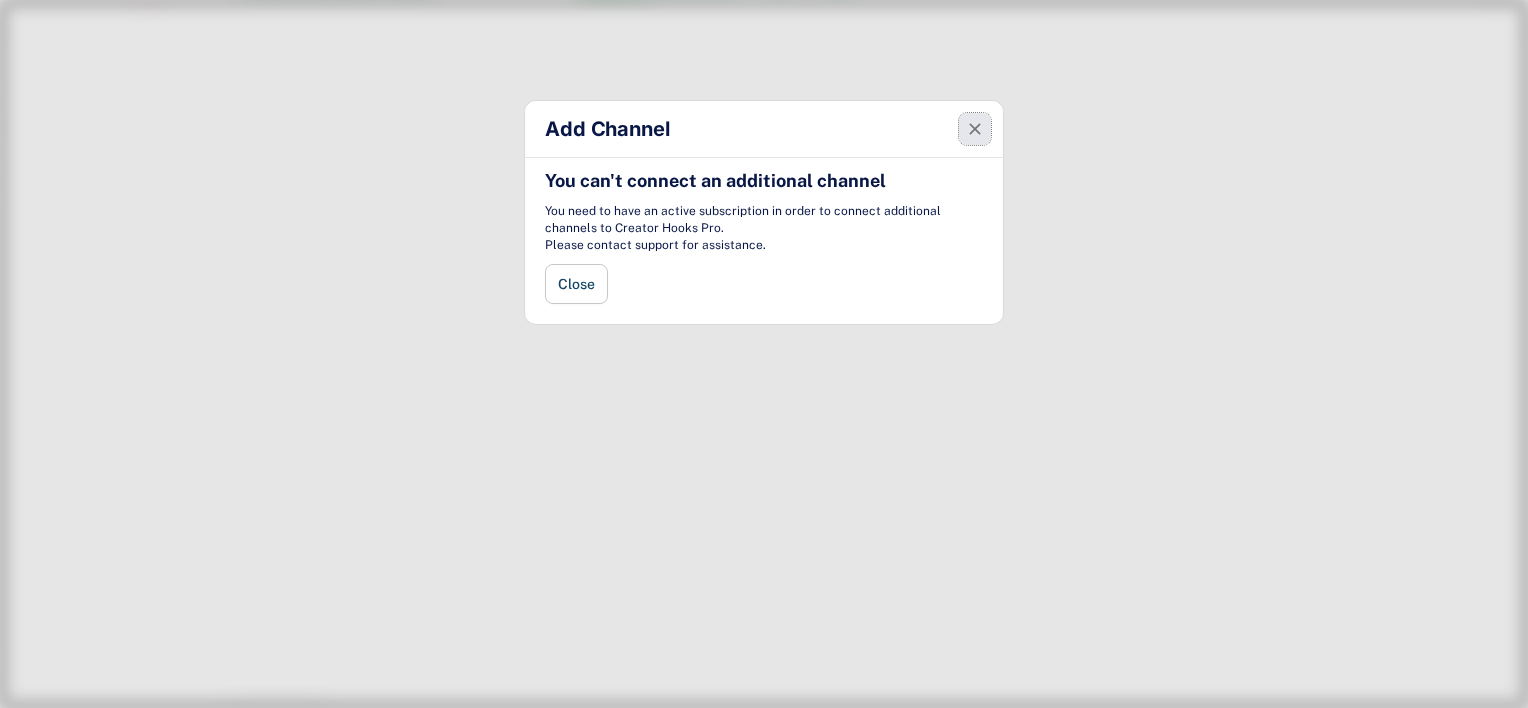 click 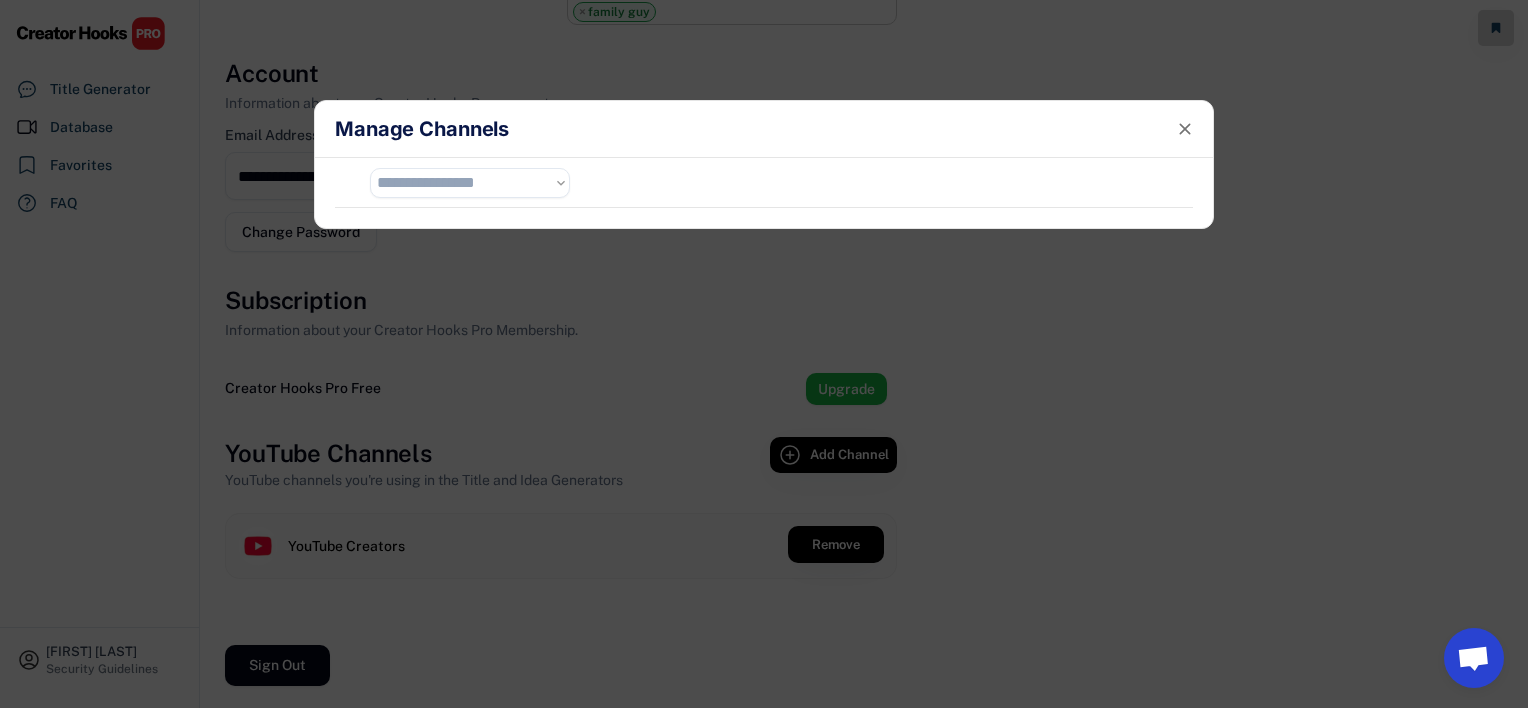click on "**********" at bounding box center [470, 183] 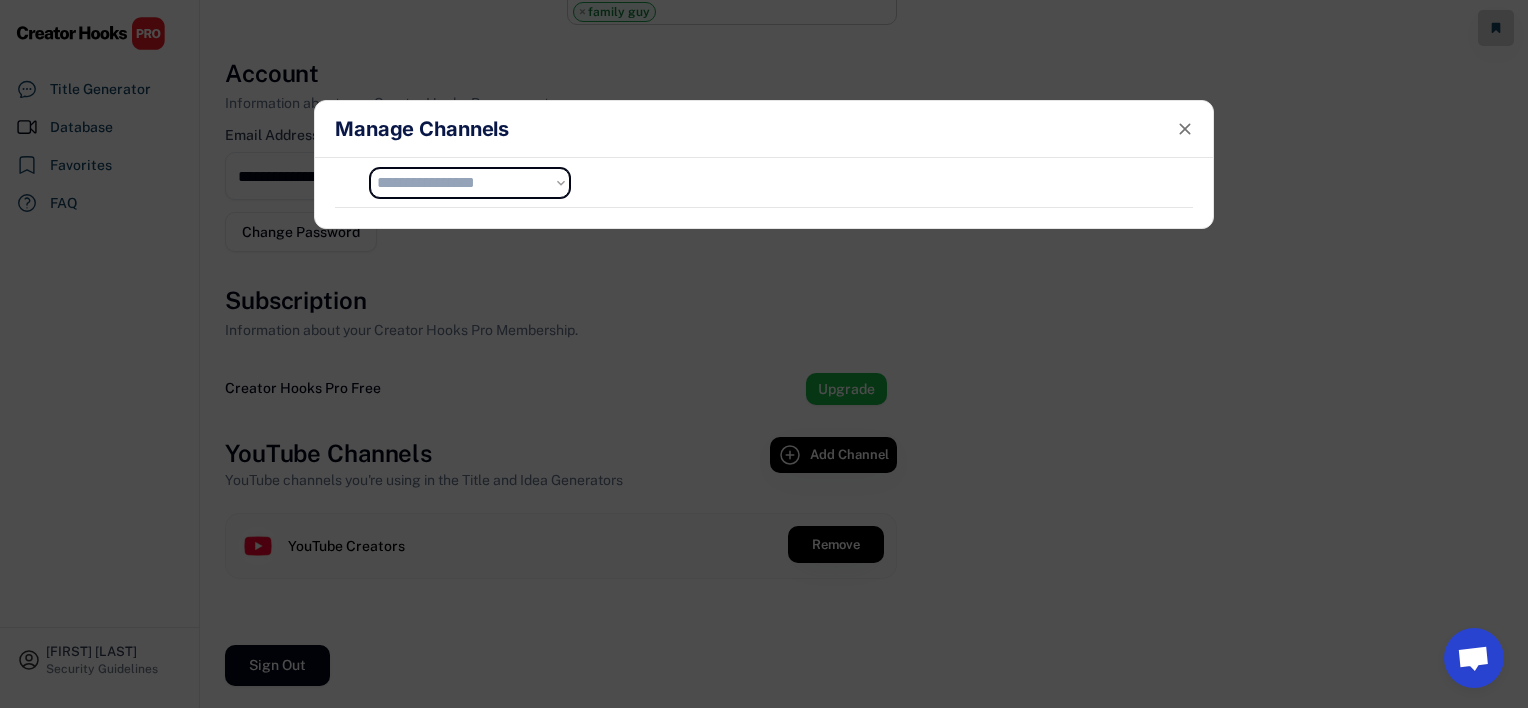 select on "**********" 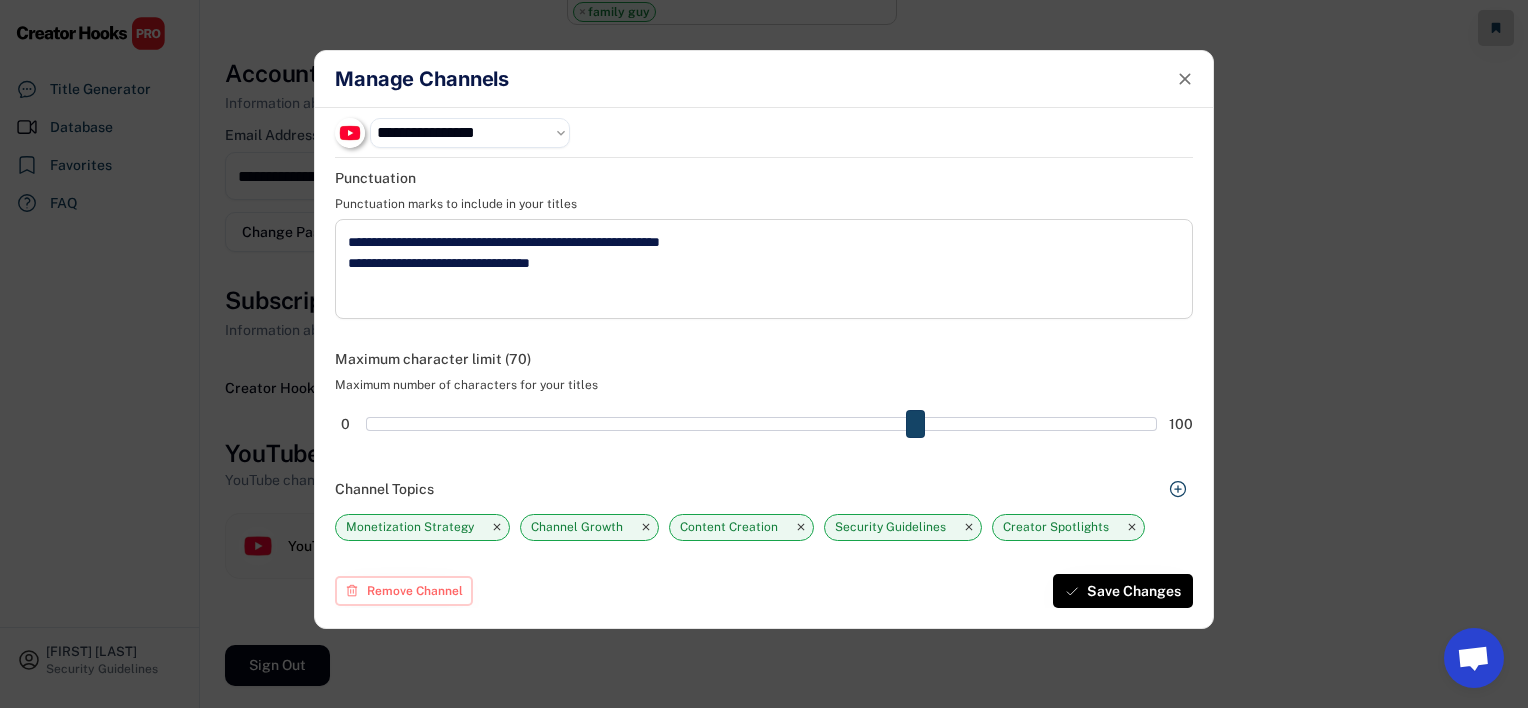 click on "**********" at bounding box center (470, 133) 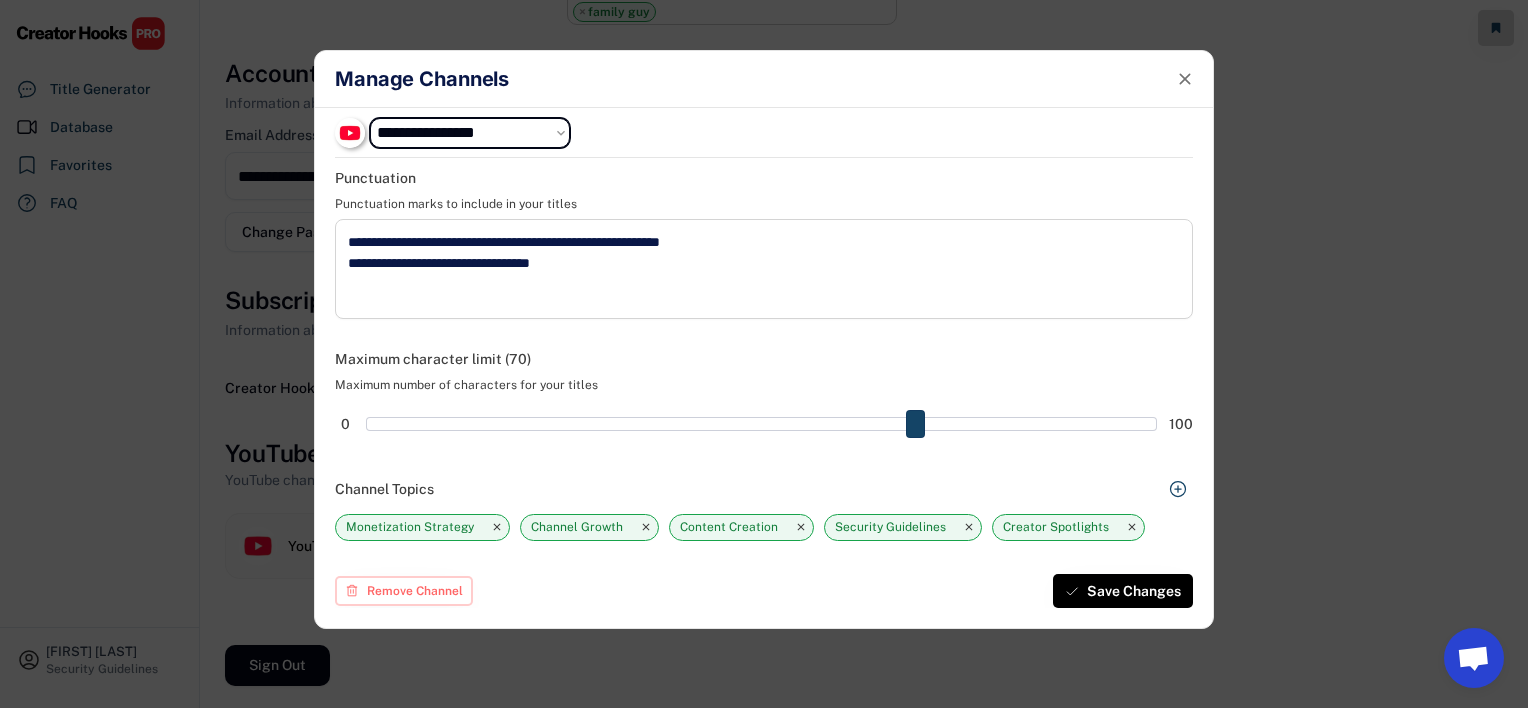 click on "**********" 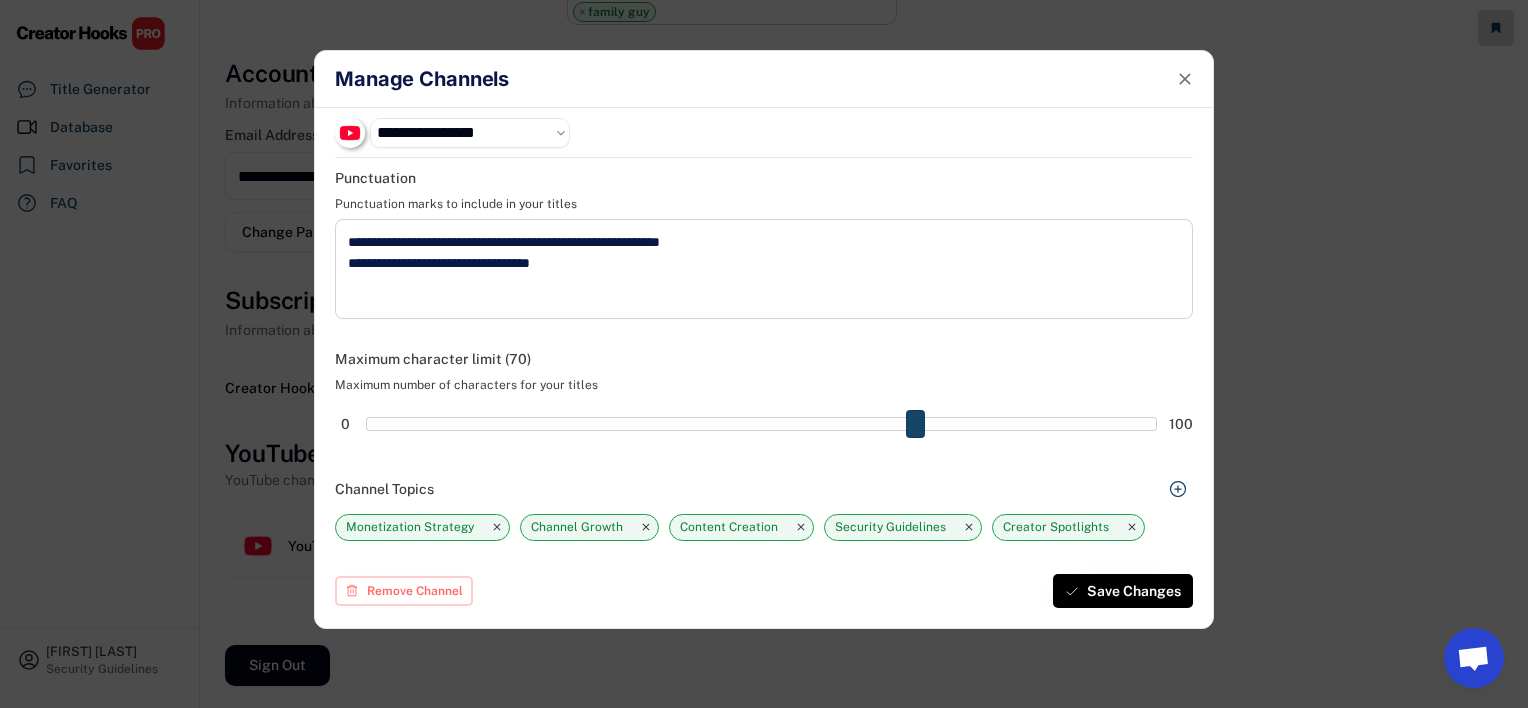 click at bounding box center (764, 354) 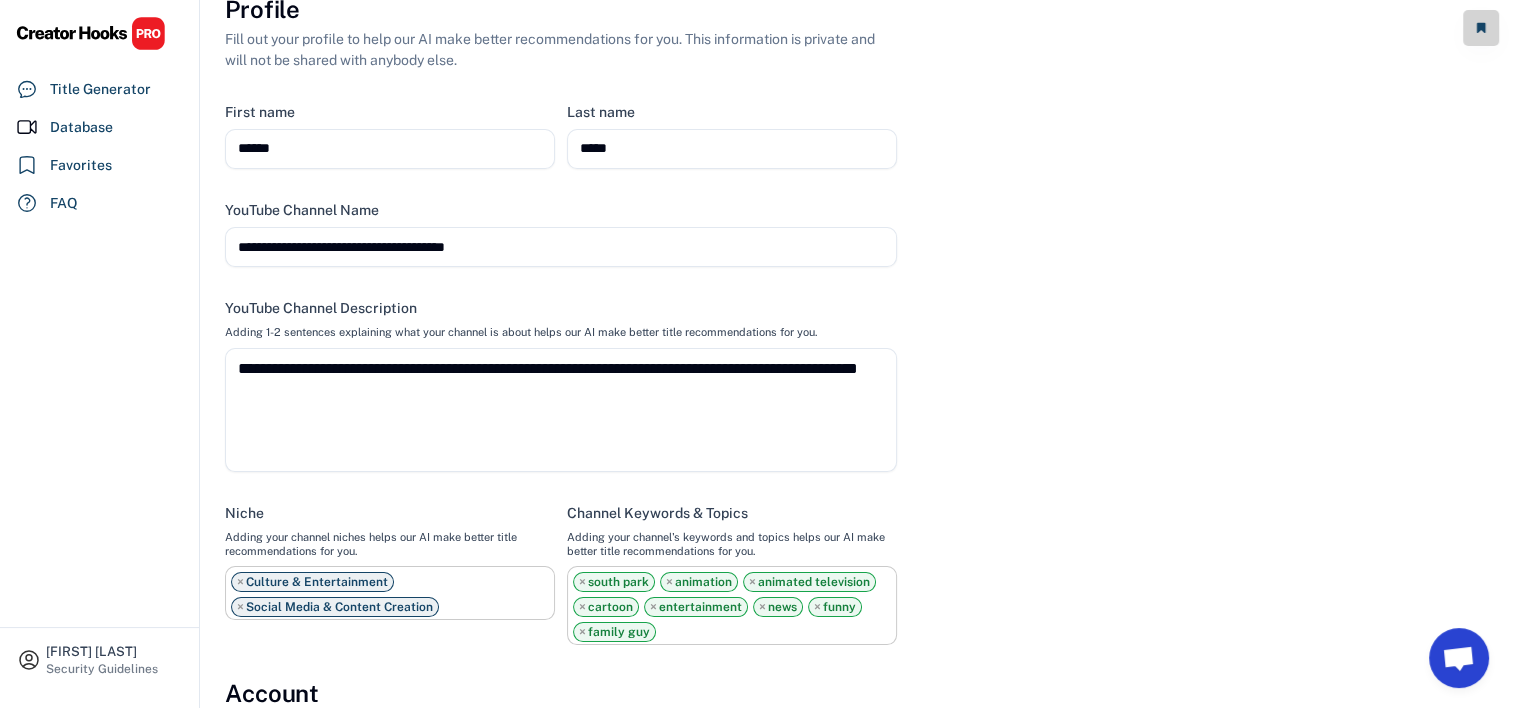 scroll, scrollTop: 0, scrollLeft: 0, axis: both 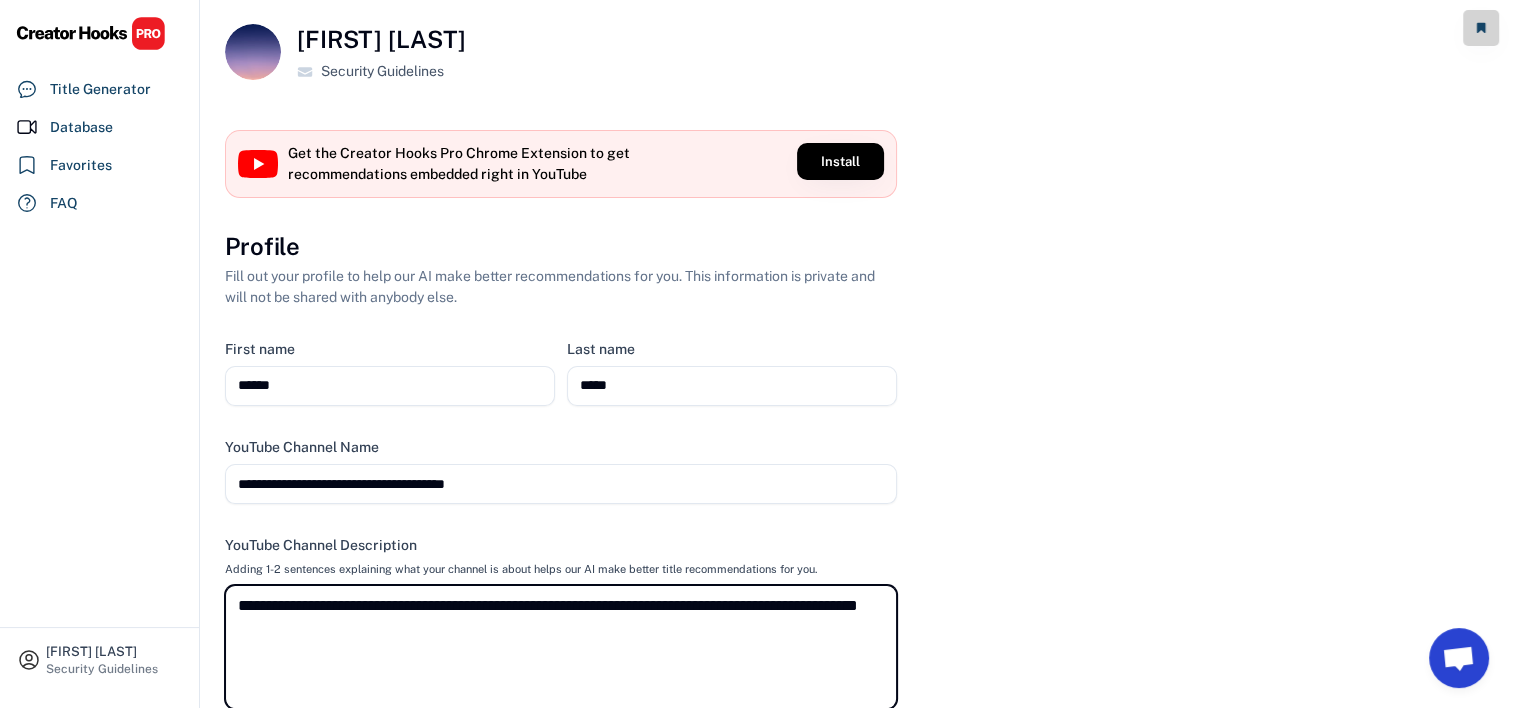 click on "**********" at bounding box center [561, 647] 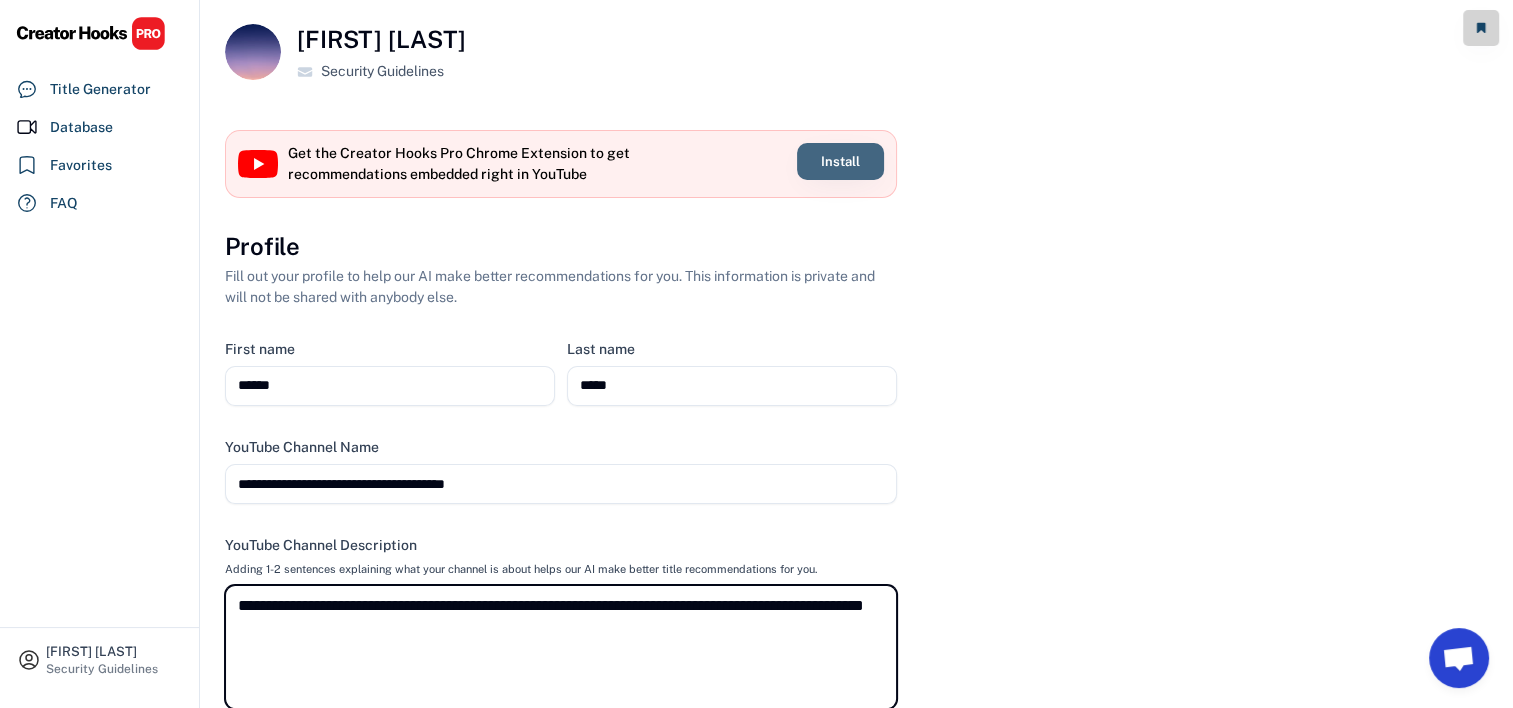 type on "**********" 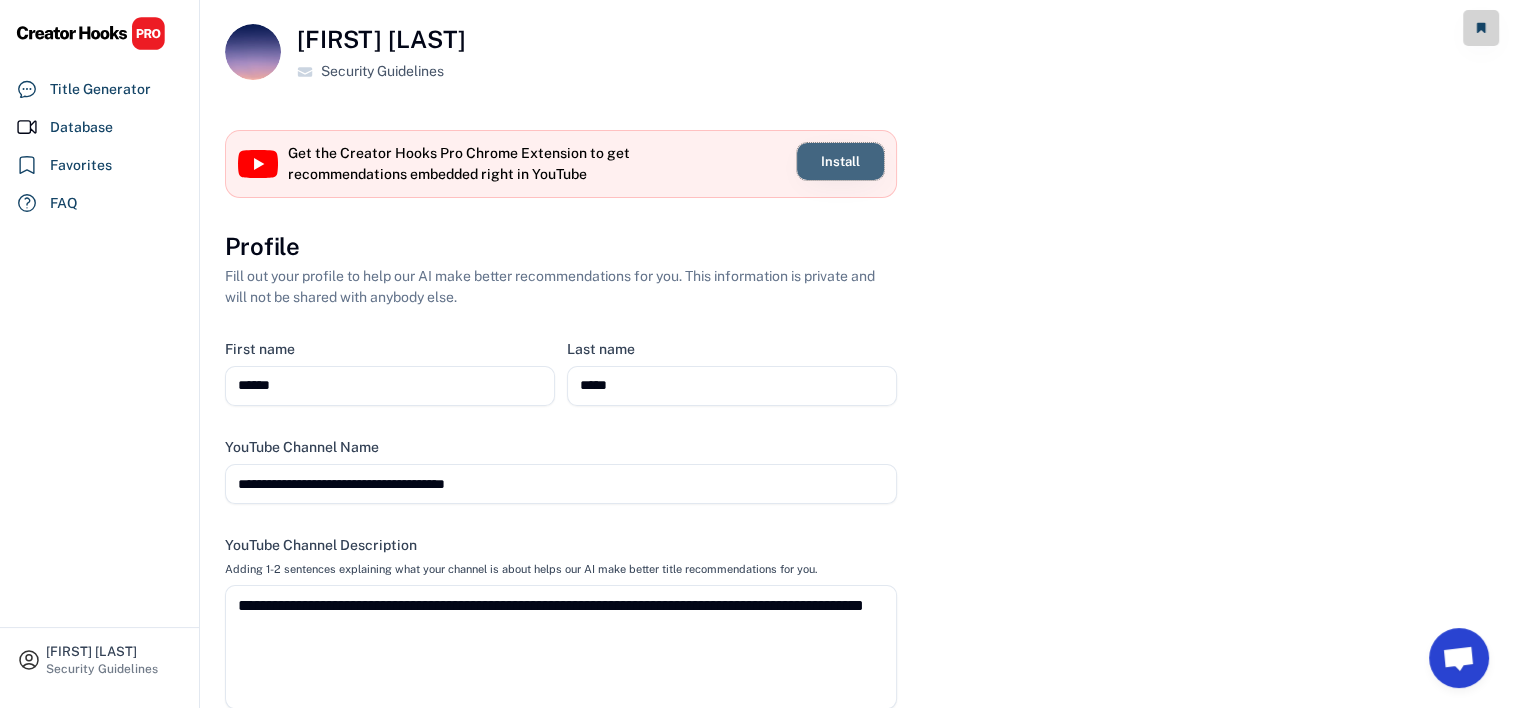 click on "Install" at bounding box center (840, 161) 